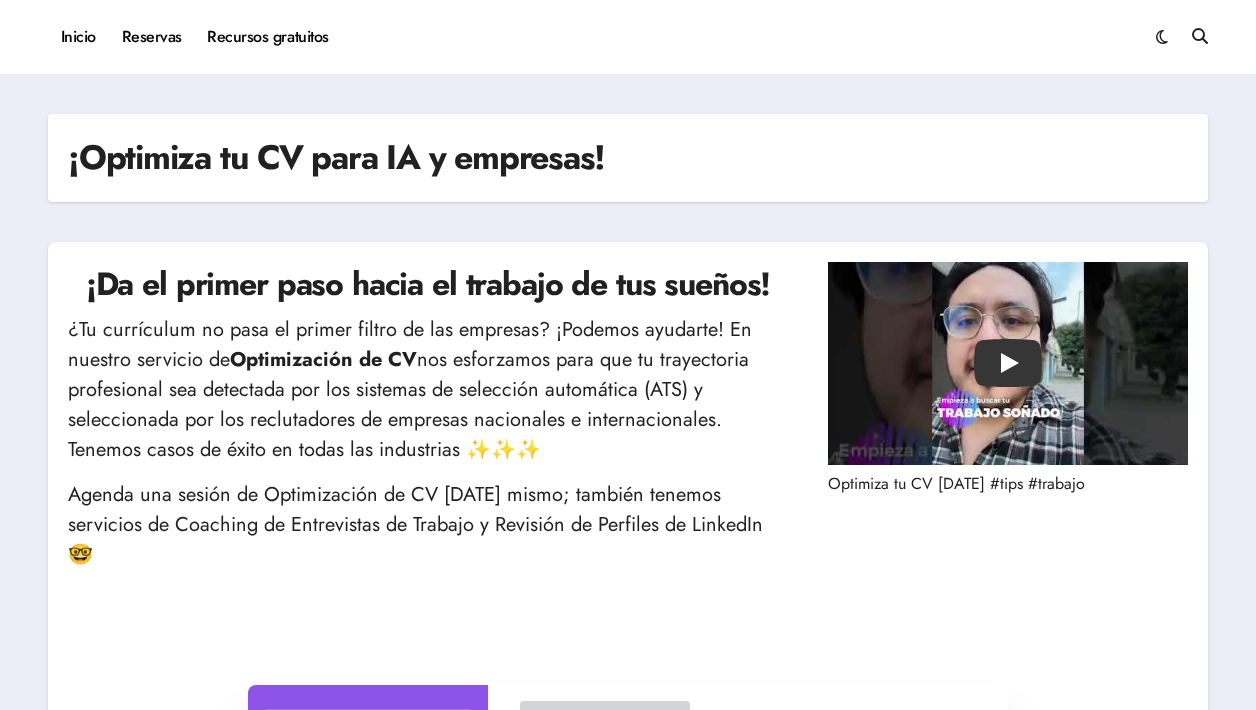 scroll, scrollTop: 0, scrollLeft: 0, axis: both 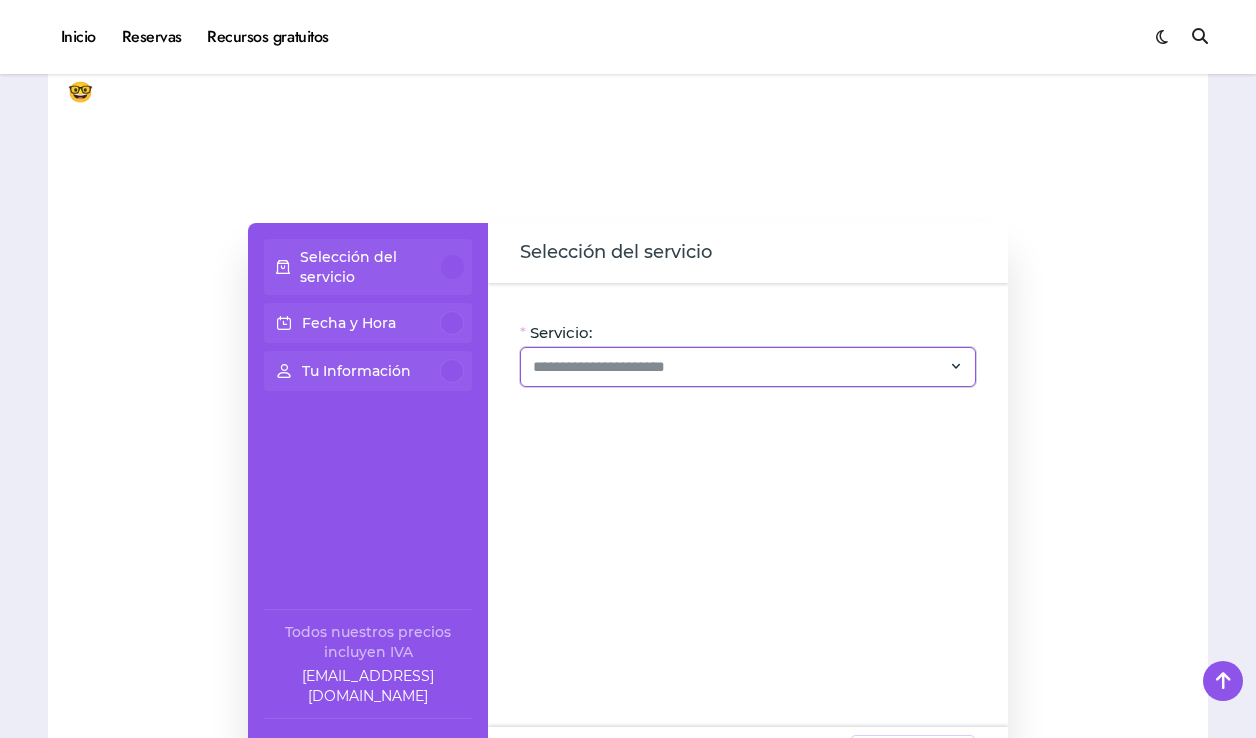 click 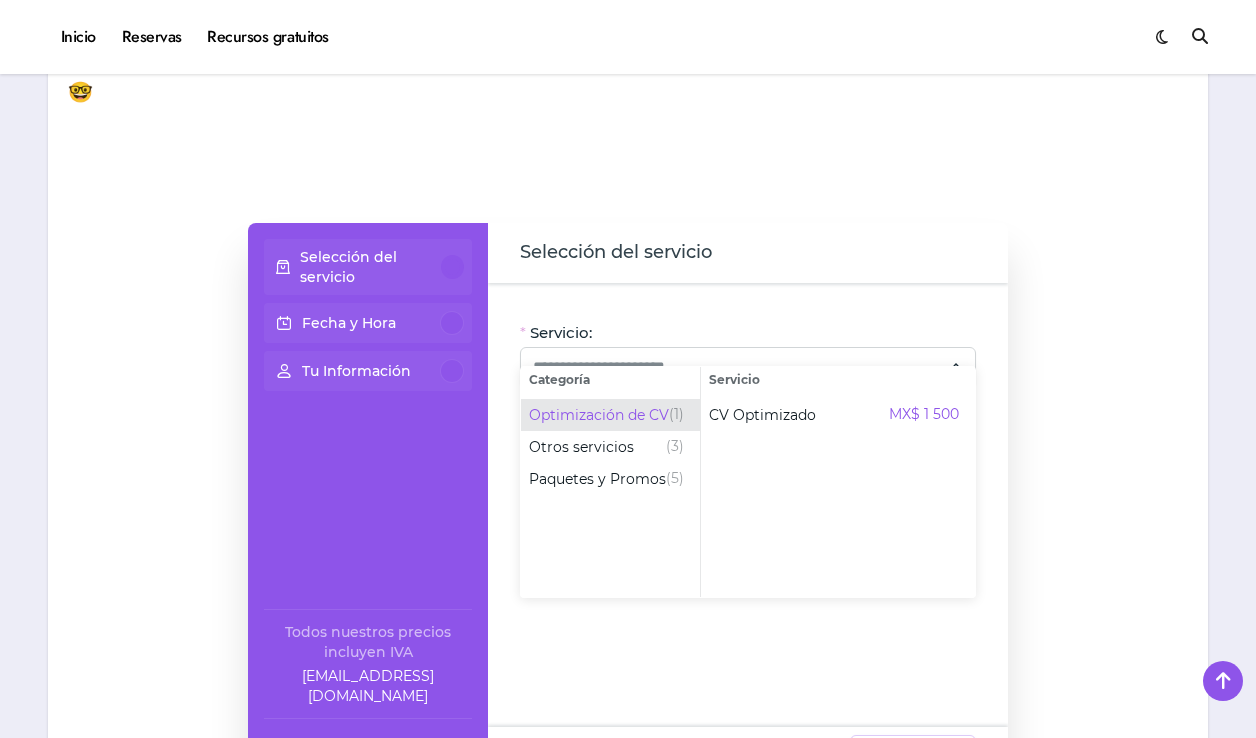 click on "Optimización de CV" at bounding box center (599, 415) 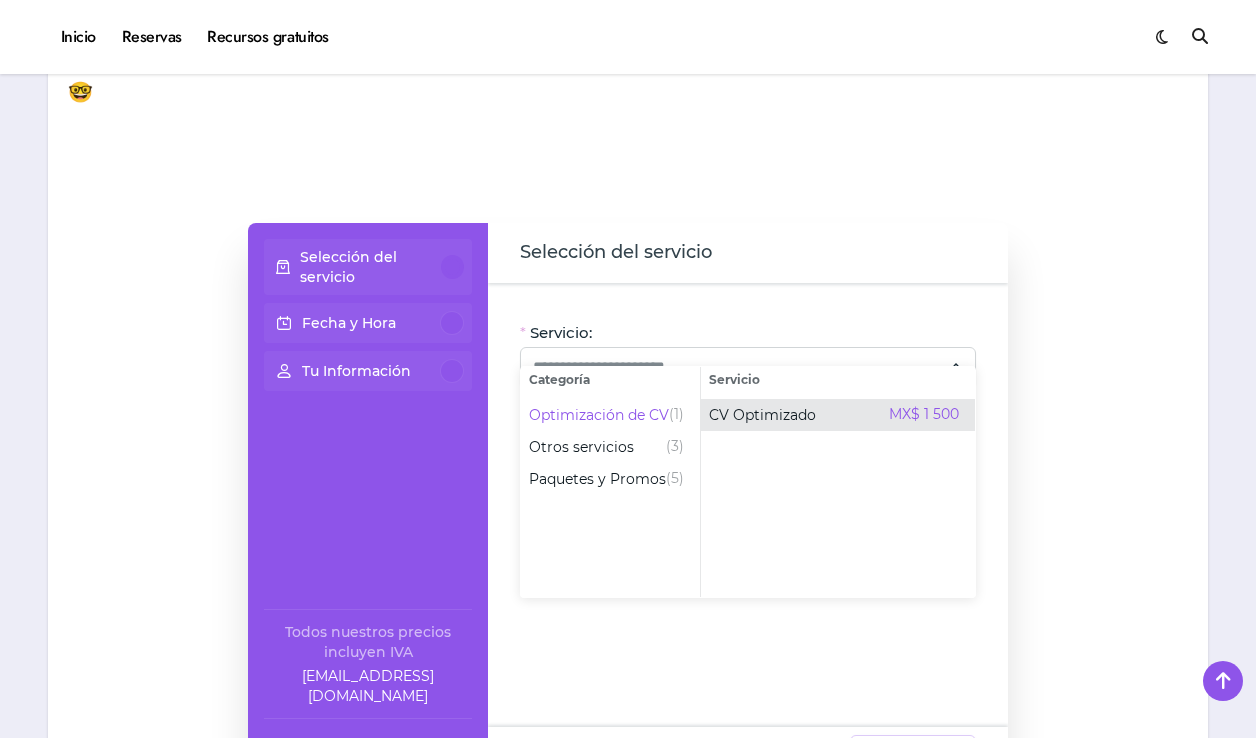 click on "CV Optimizado" at bounding box center [762, 415] 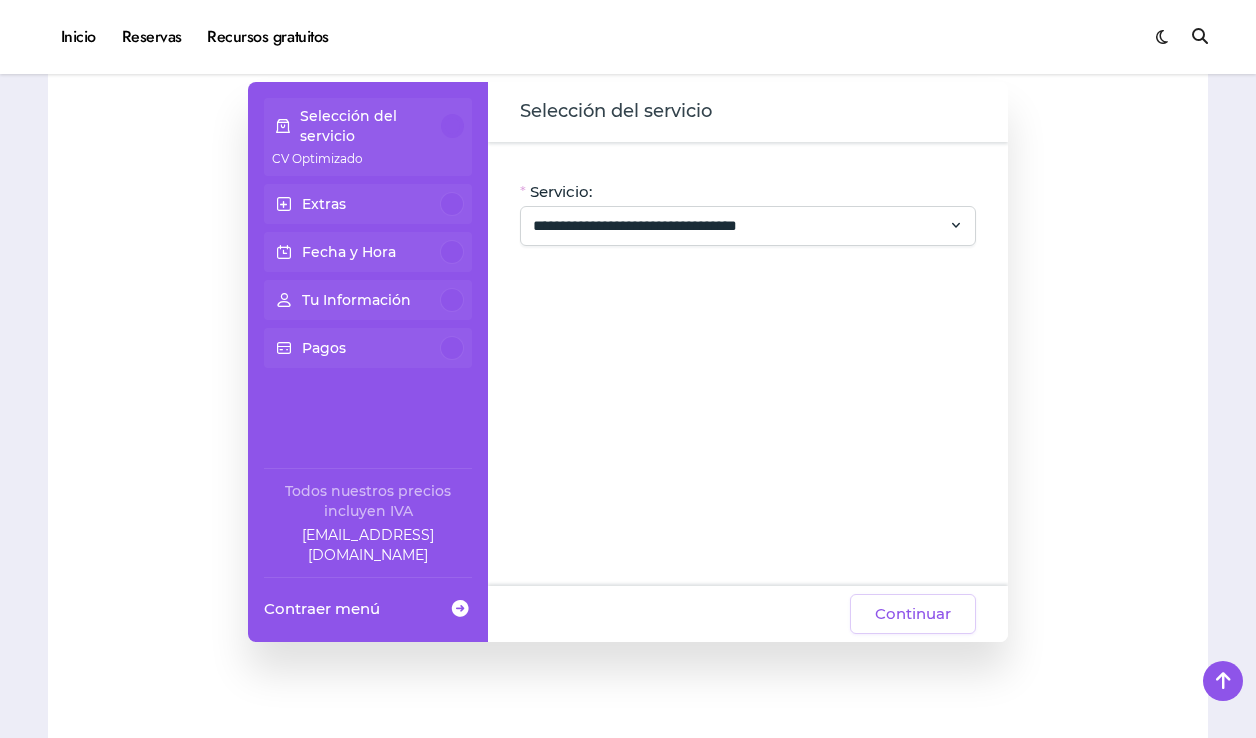 scroll, scrollTop: 535, scrollLeft: 0, axis: vertical 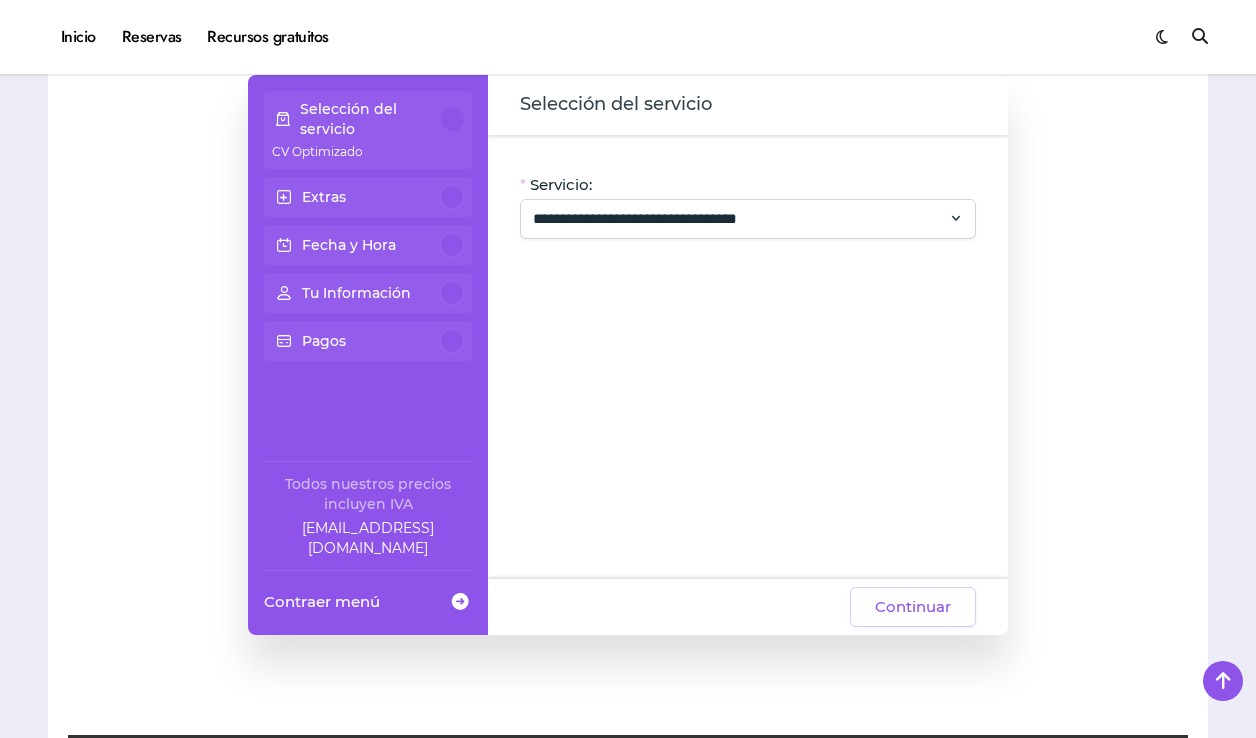click on "Continuar" at bounding box center (913, 607) 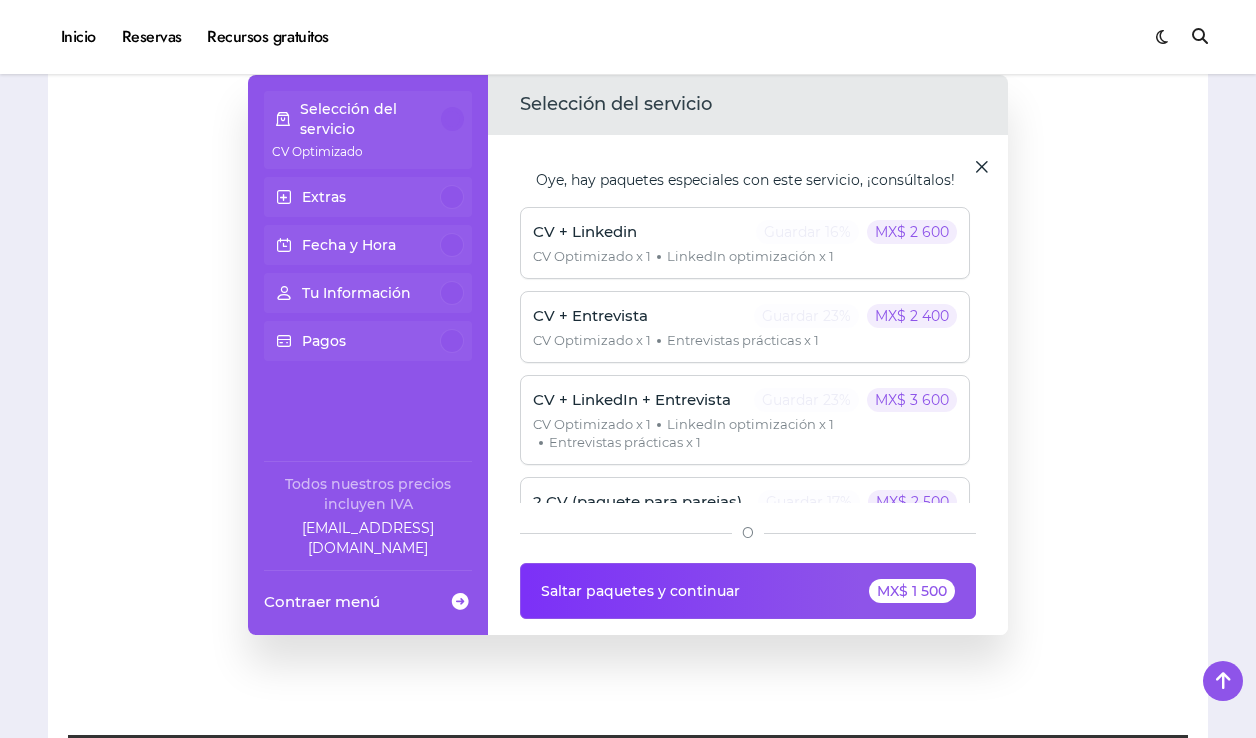 click on "Saltar paquetes y continuar MX$ 1 500" 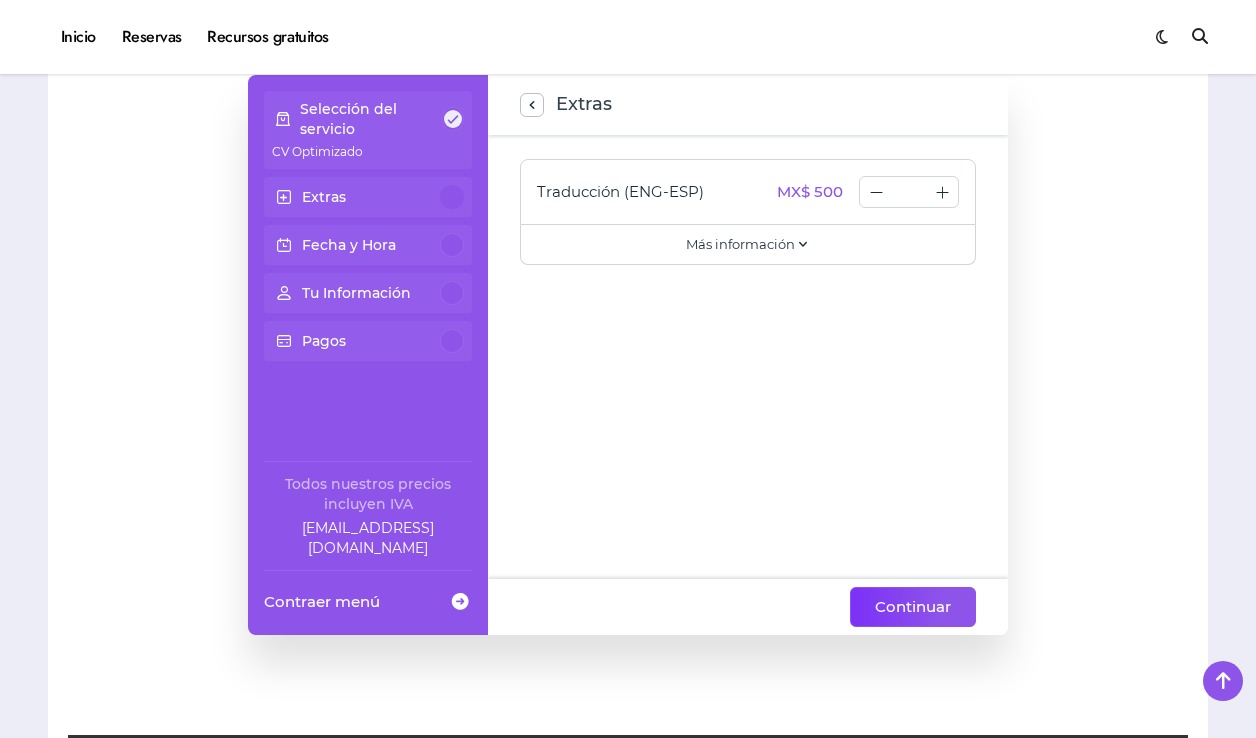 click on "Continuar" at bounding box center [913, 607] 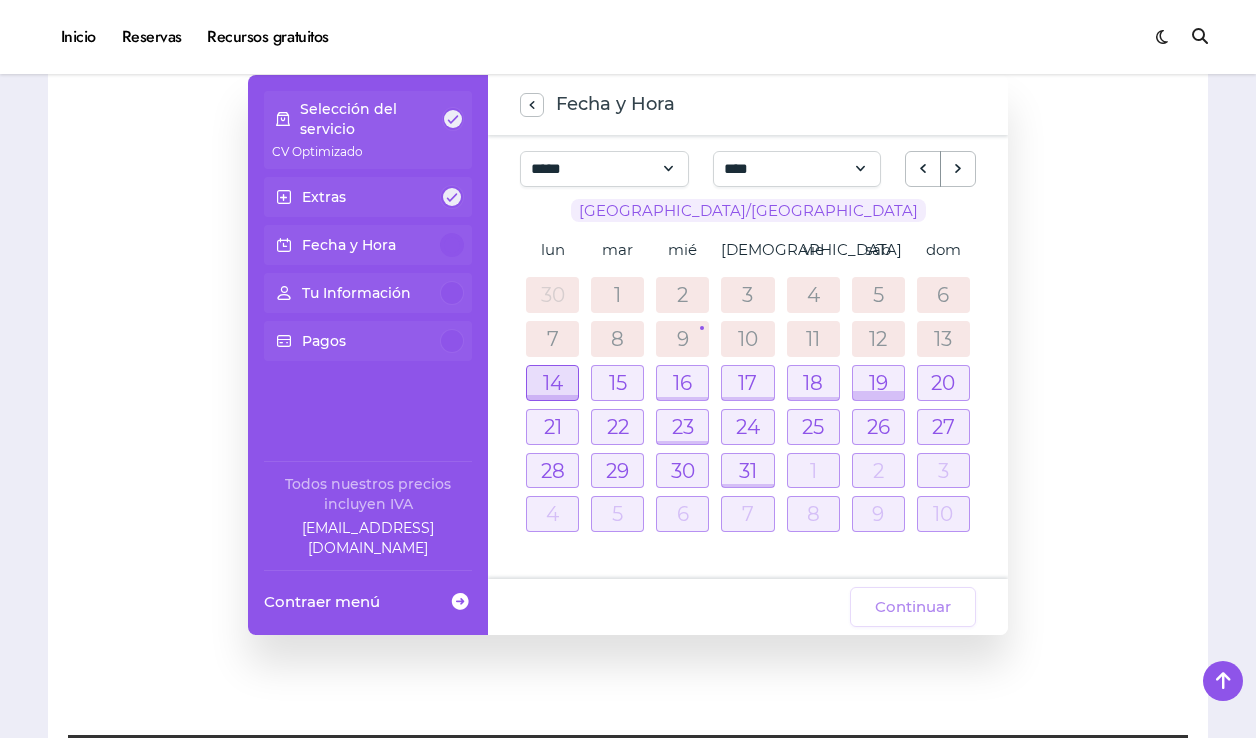 click at bounding box center (552, 383) 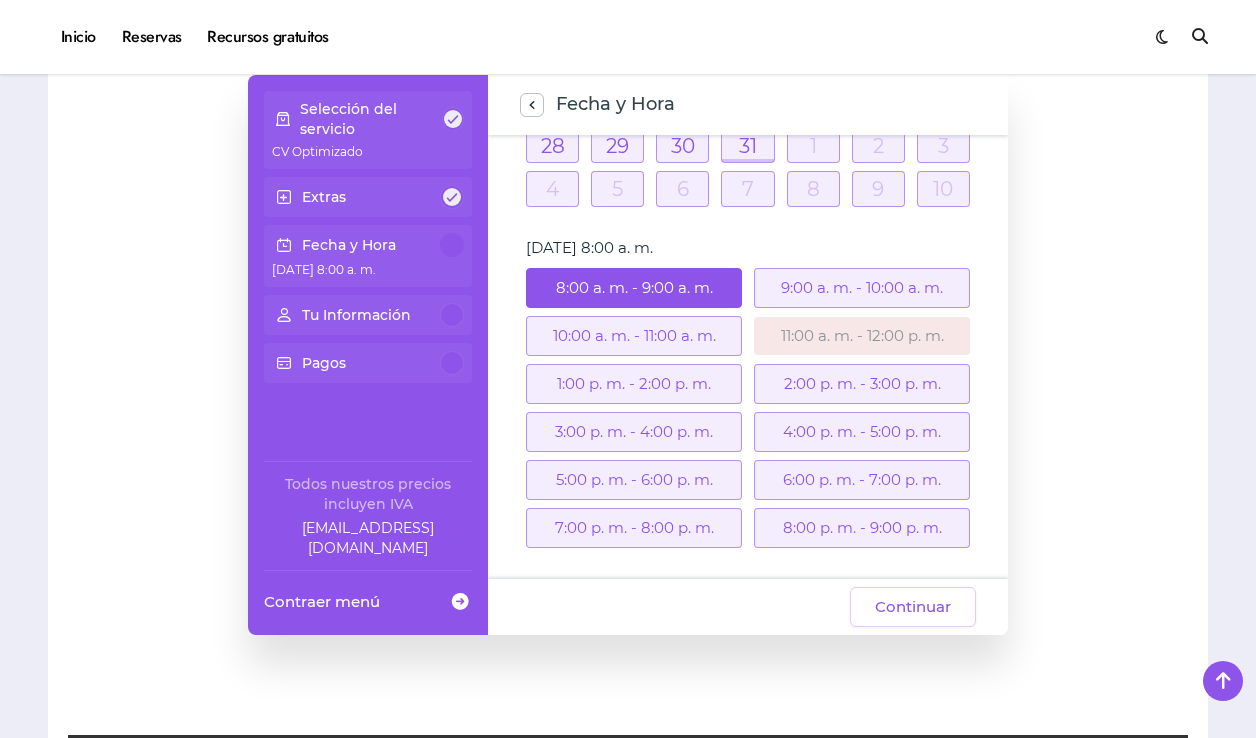 scroll, scrollTop: 317, scrollLeft: 0, axis: vertical 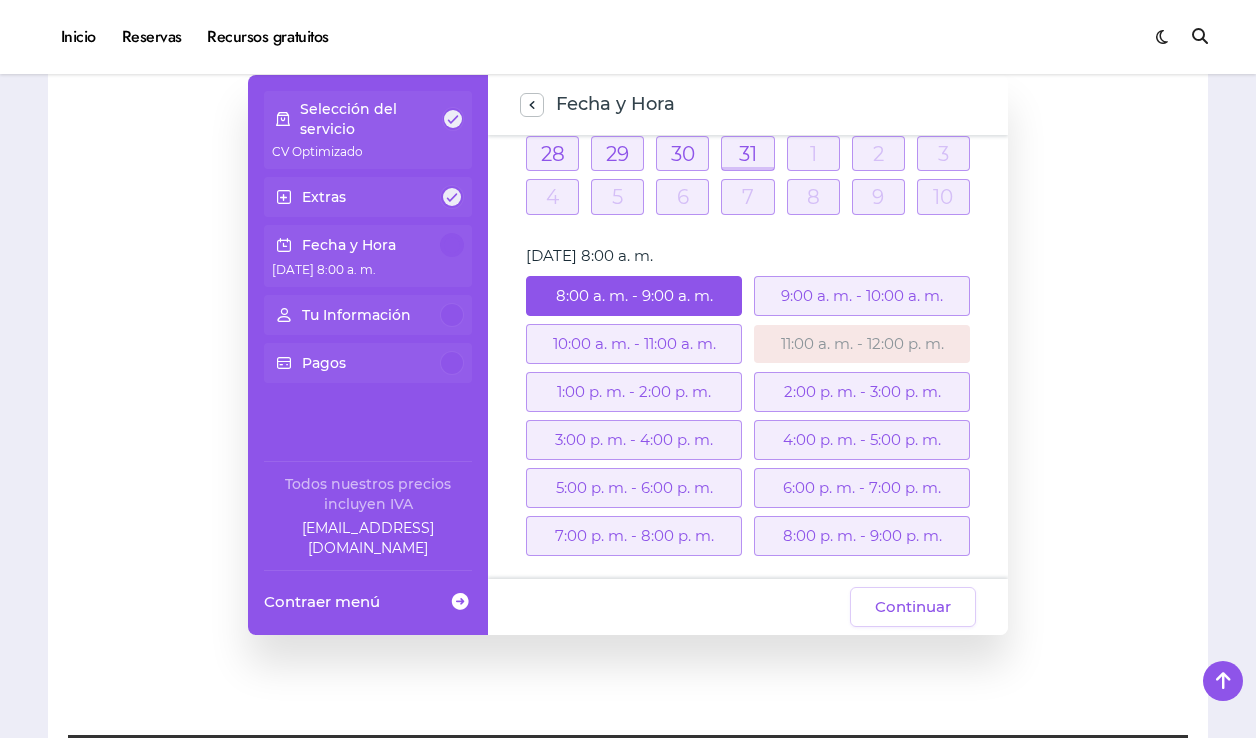click on "2:00 p. m.  - 3:00 p. m." at bounding box center (862, 392) 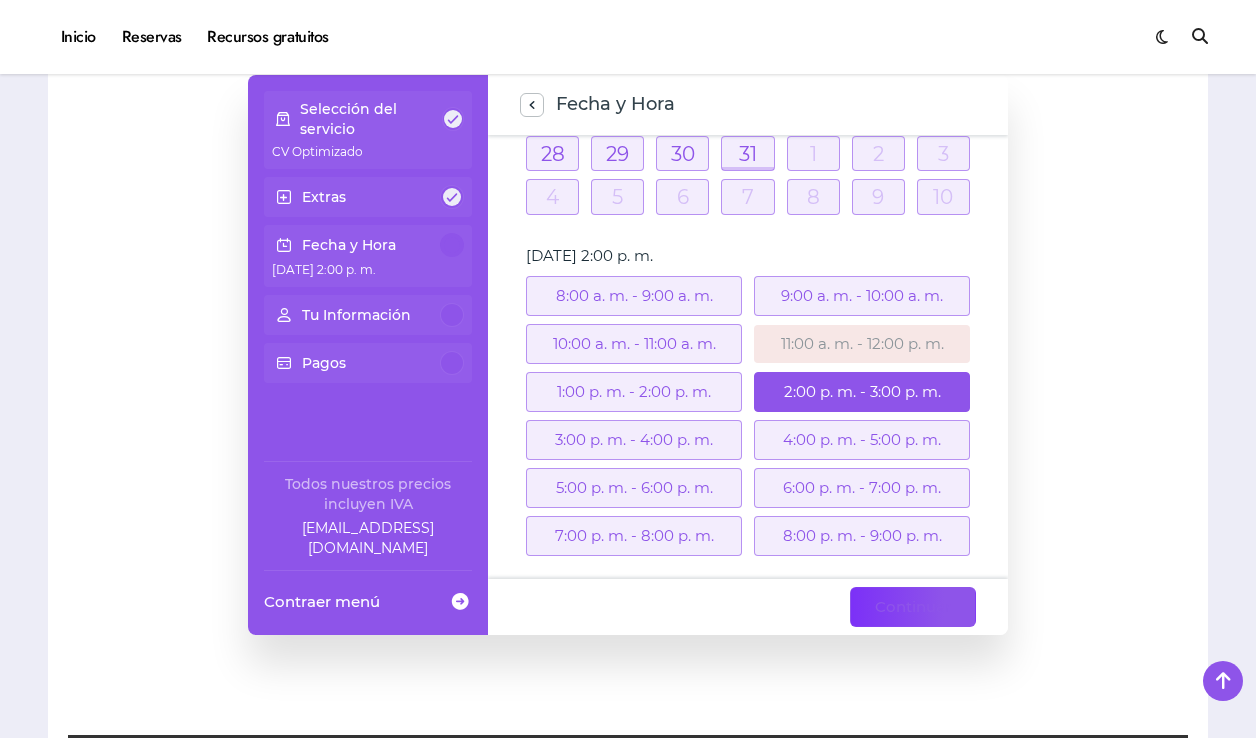 click on "Continuar" at bounding box center [913, 607] 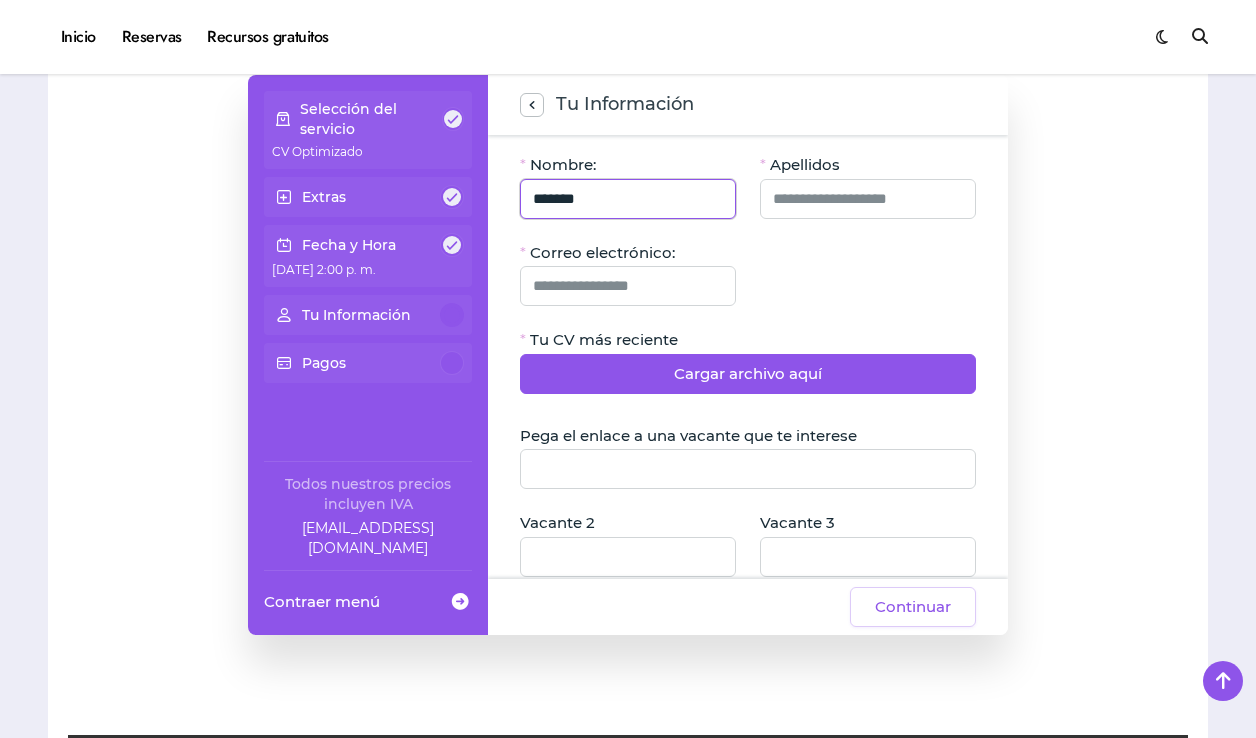 type on "*******" 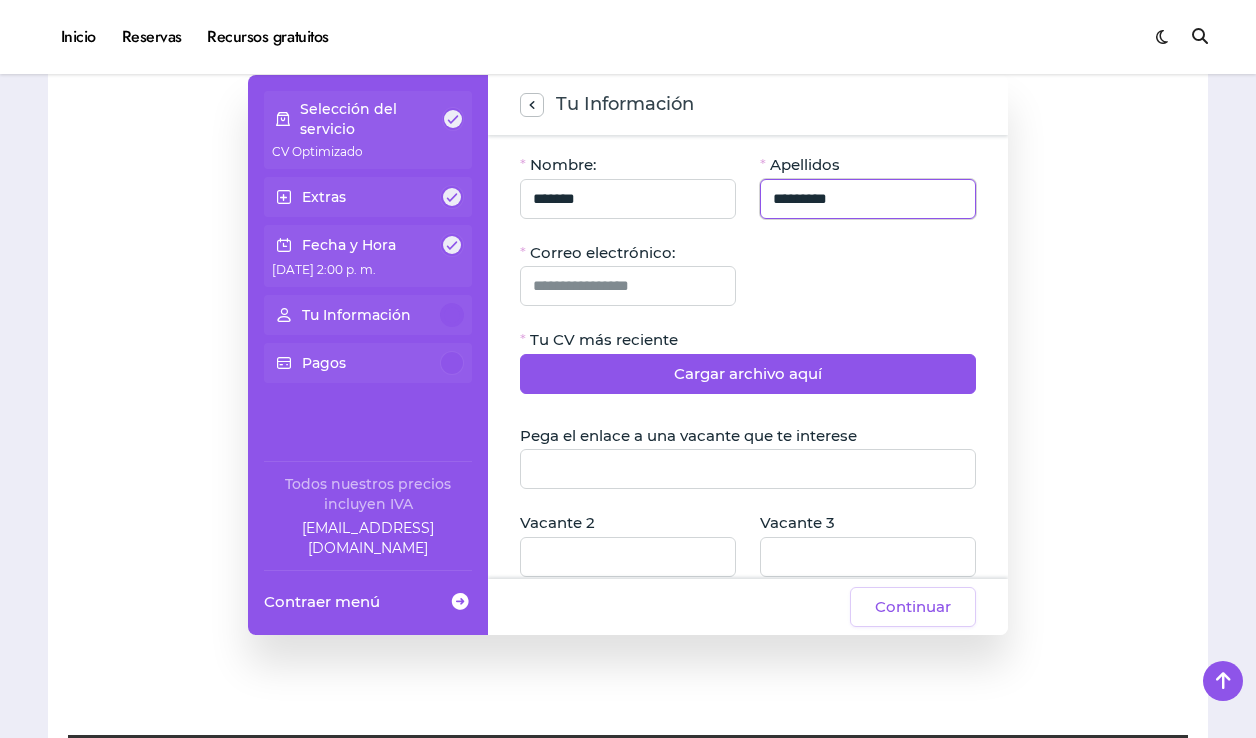 type on "*********" 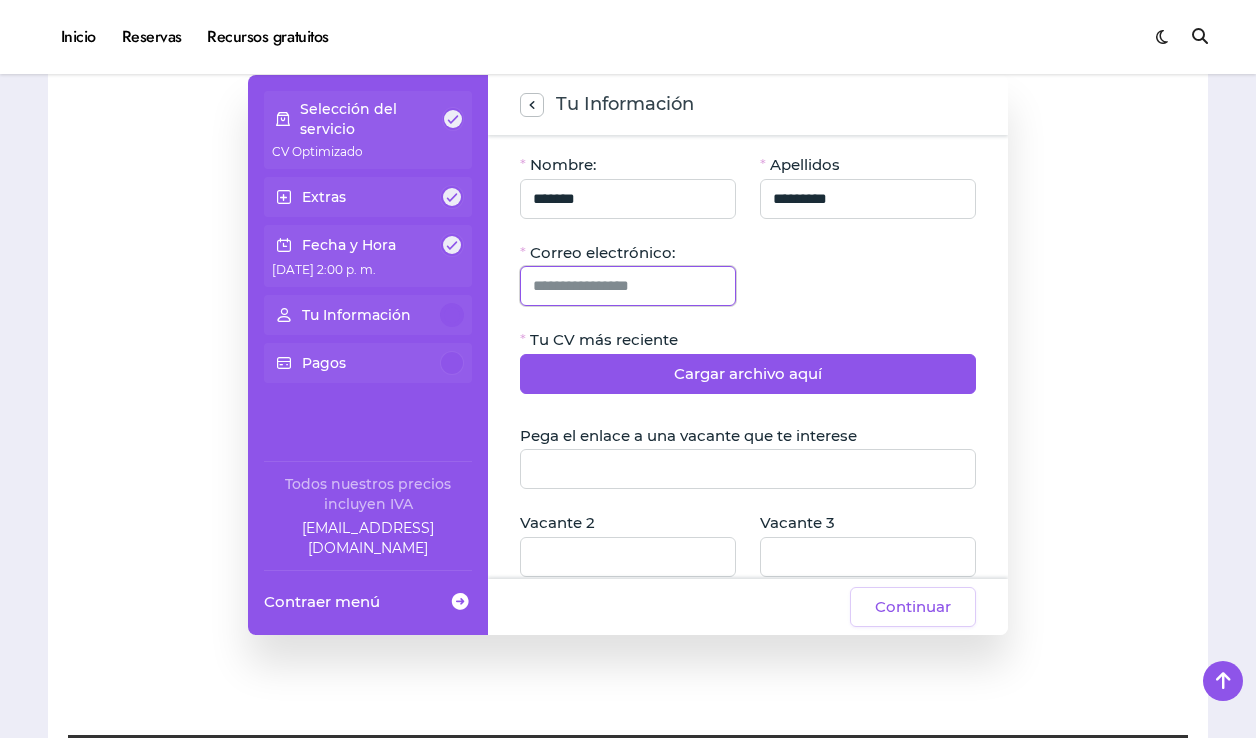 click 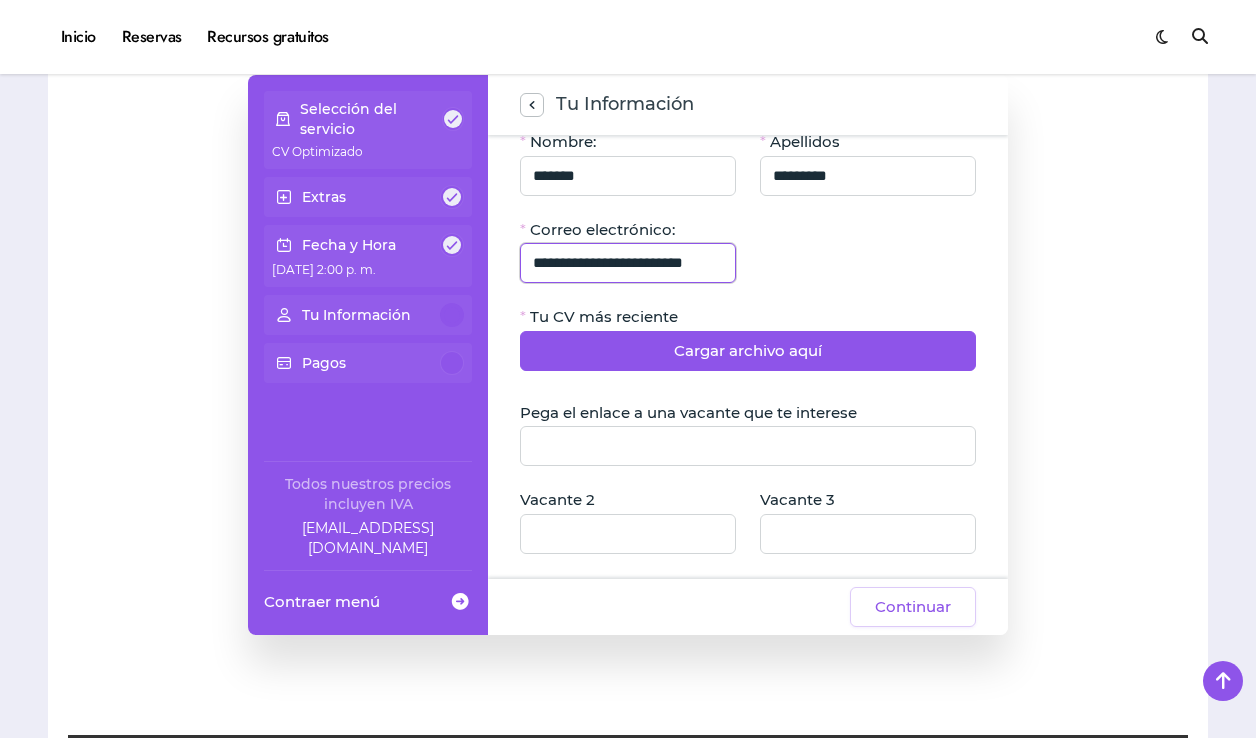 scroll, scrollTop: 69, scrollLeft: 0, axis: vertical 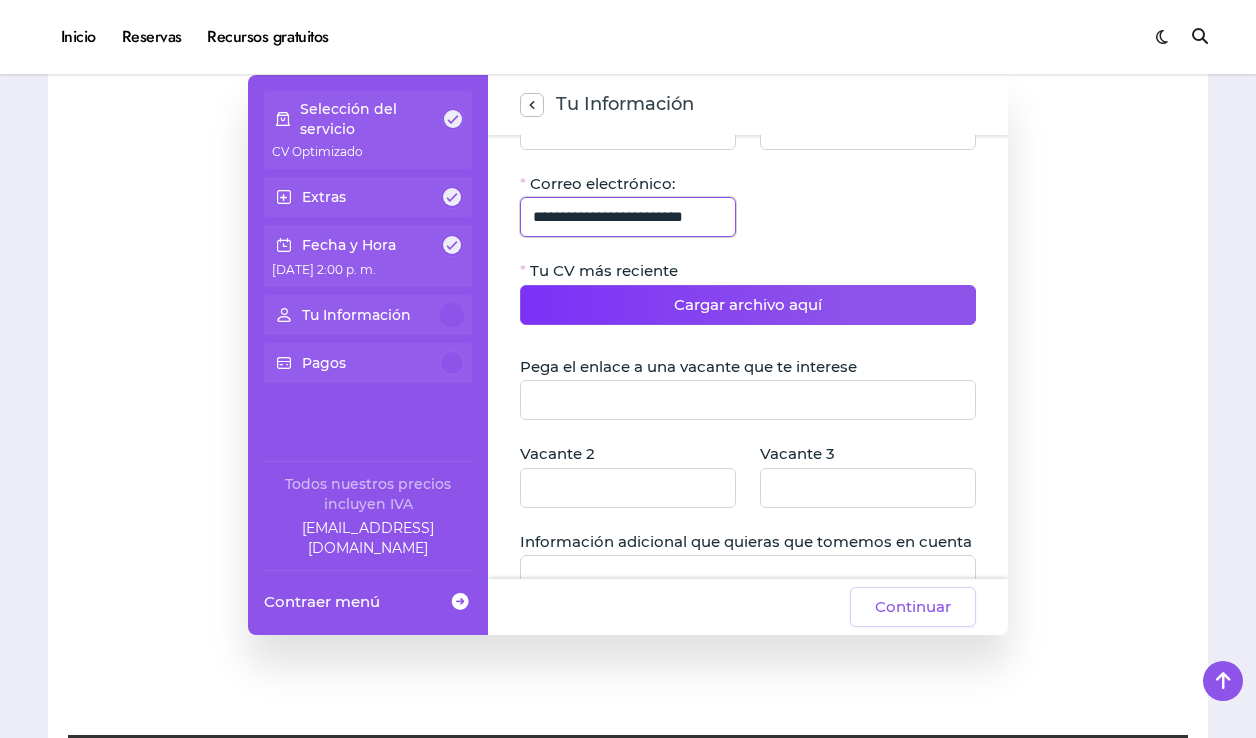 type on "**********" 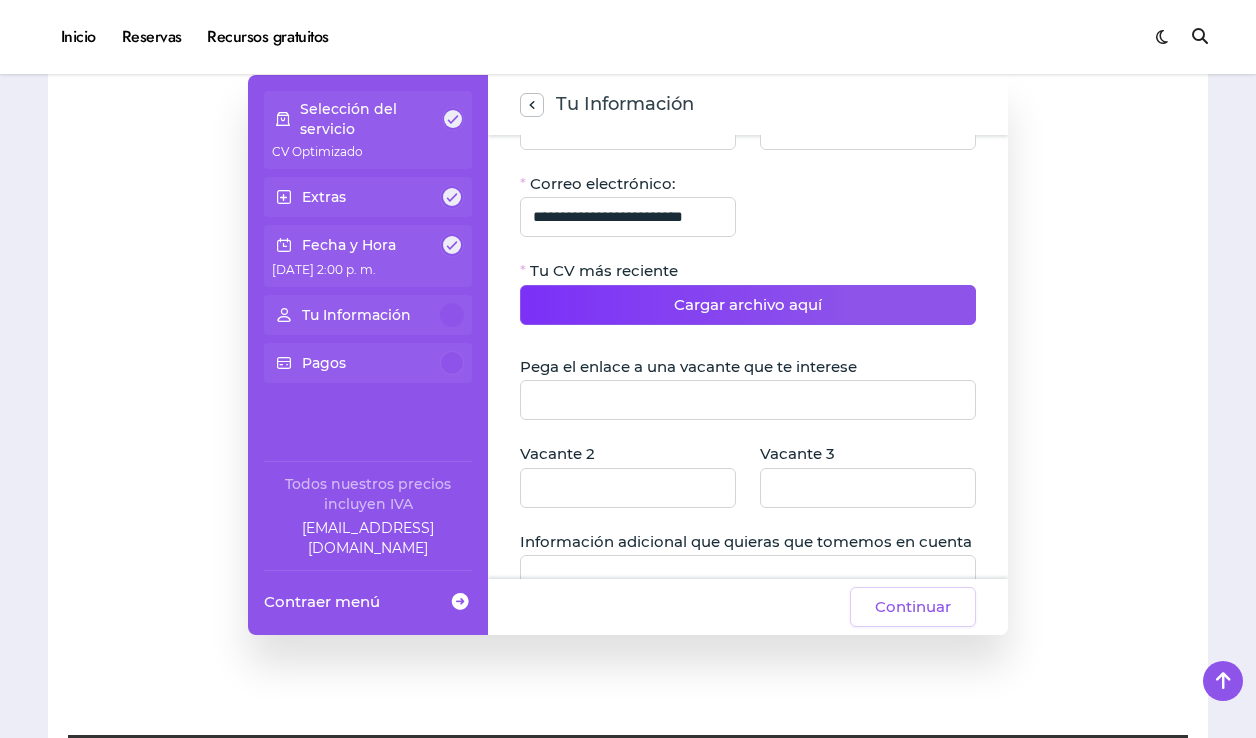 click on "Cargar archivo aquí" at bounding box center [748, 305] 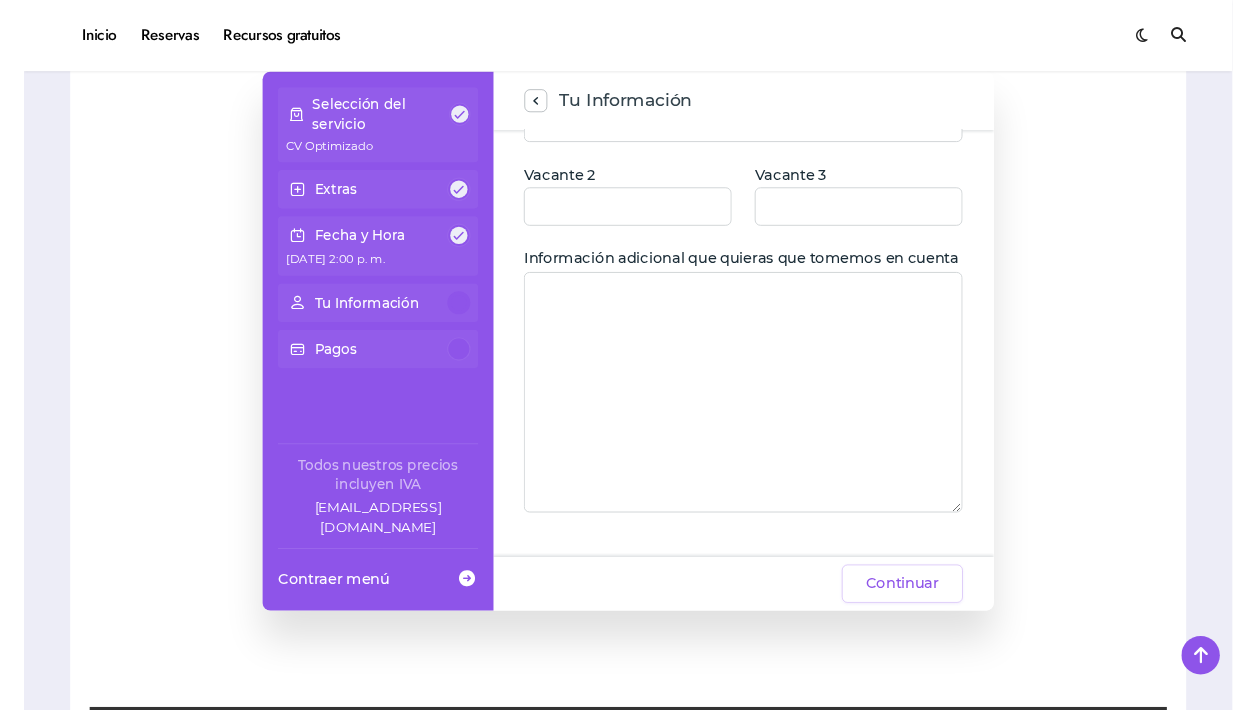 scroll, scrollTop: 401, scrollLeft: 0, axis: vertical 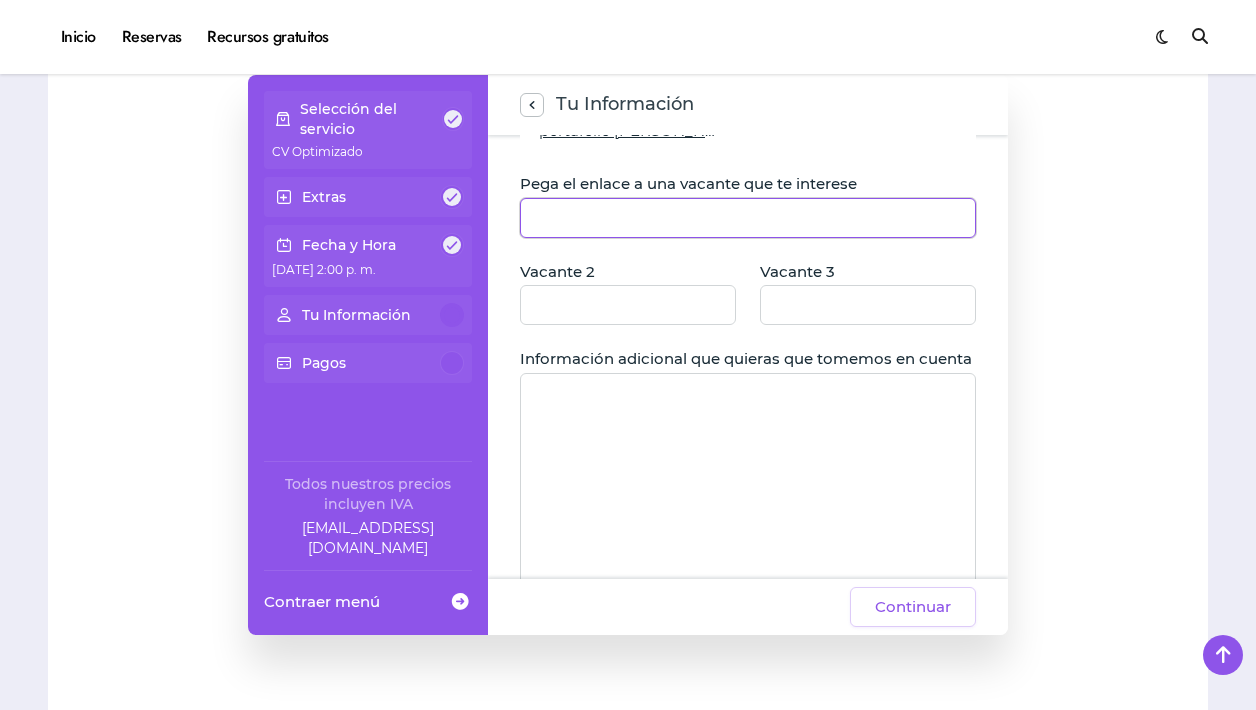 click 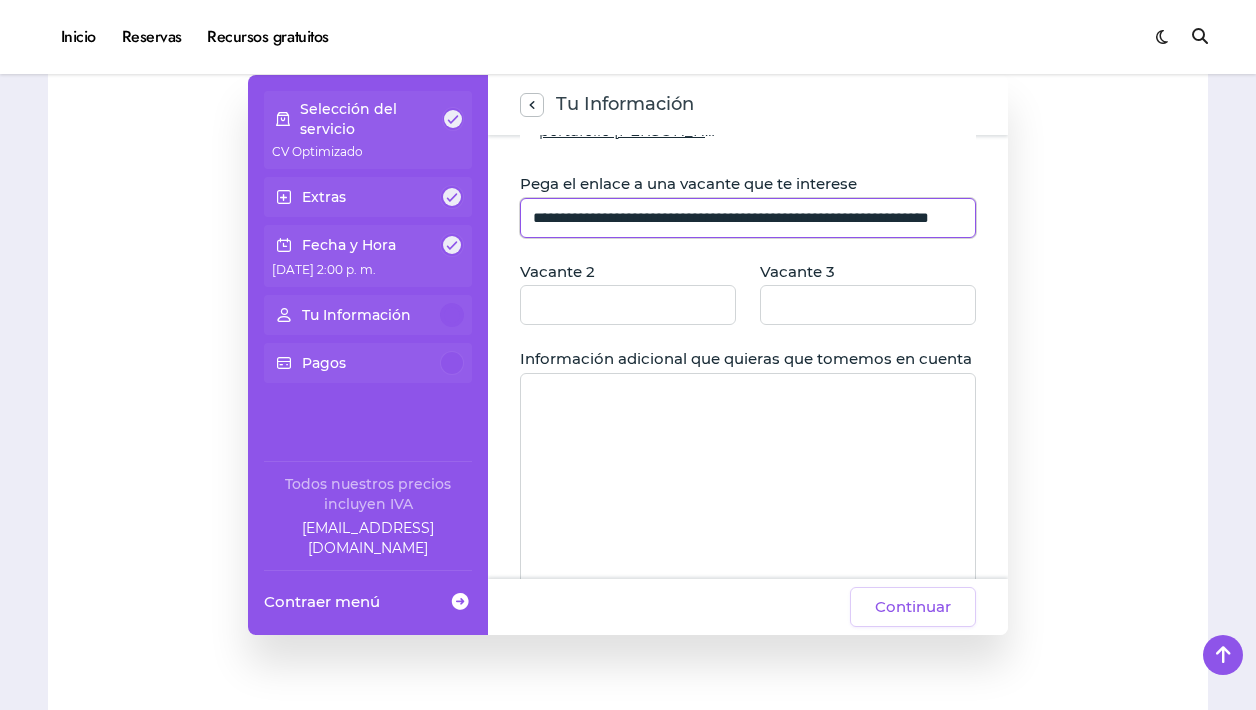 type on "**********" 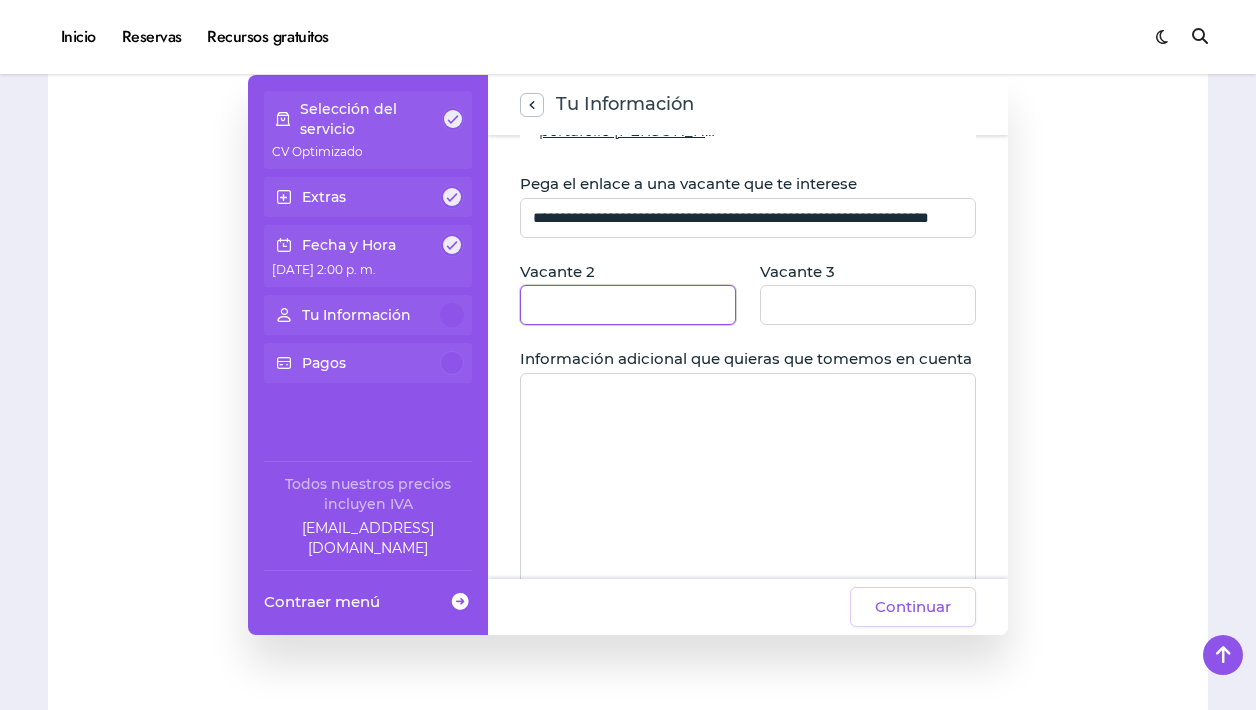 click 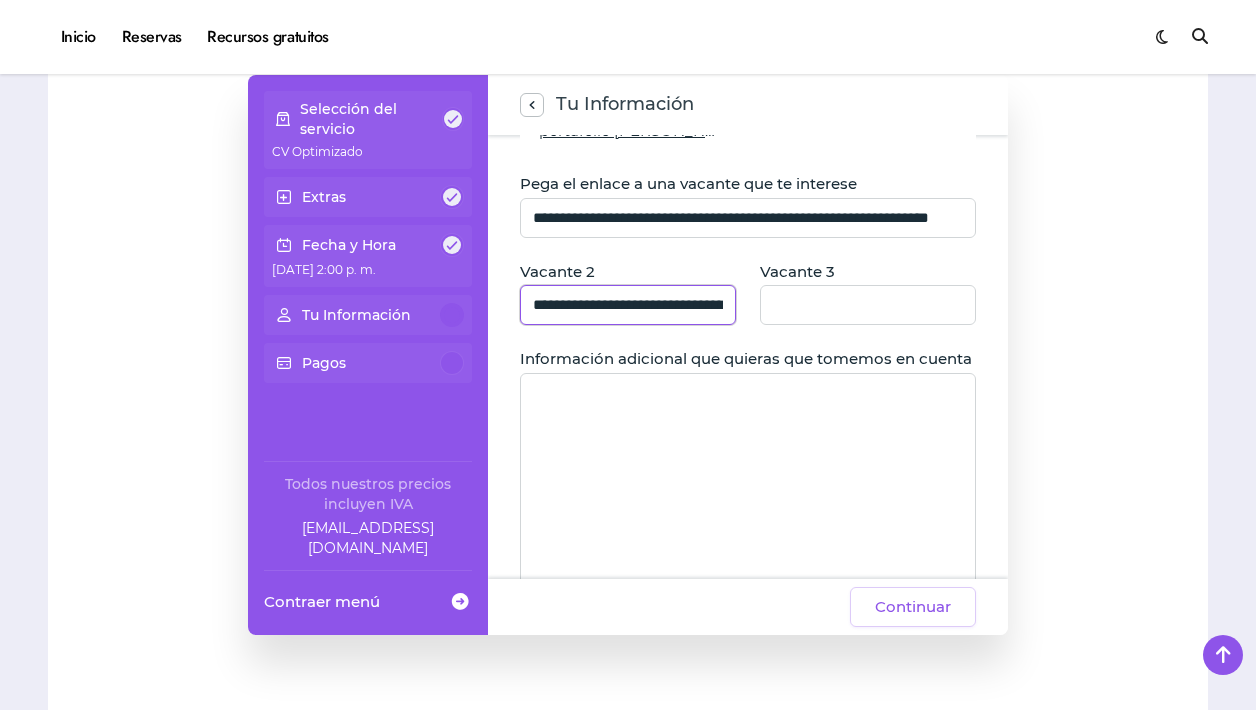 type on "**********" 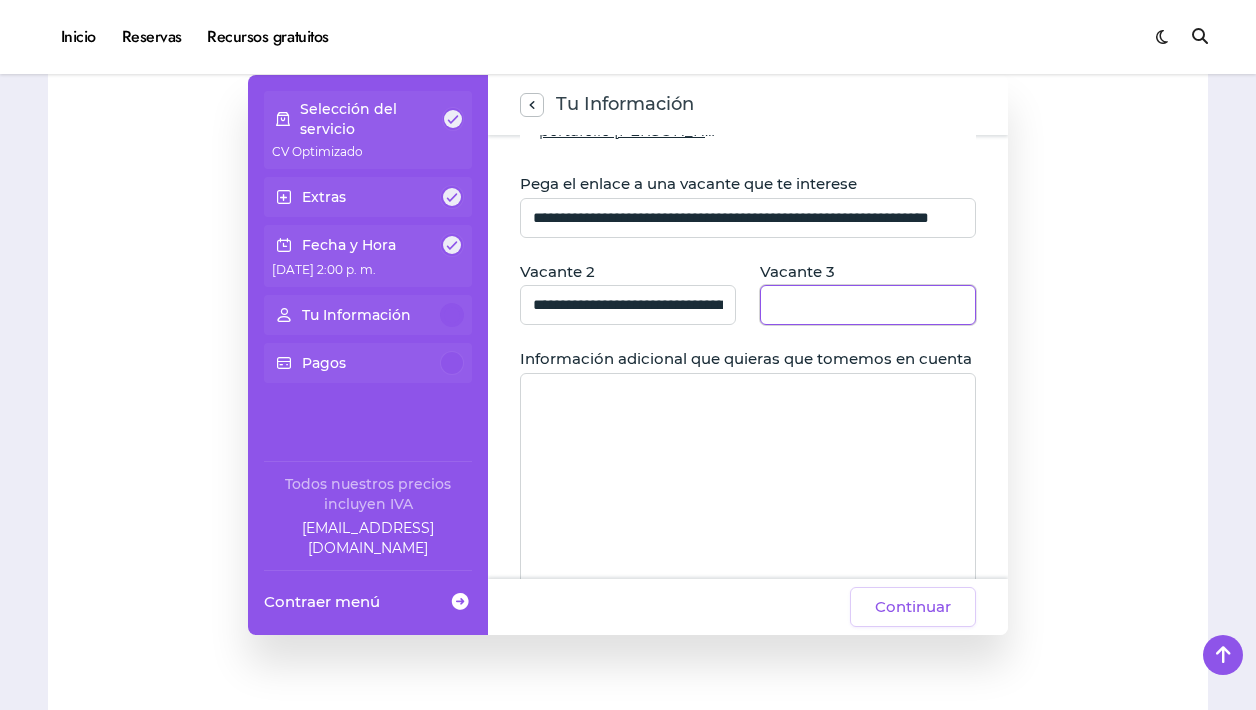 click 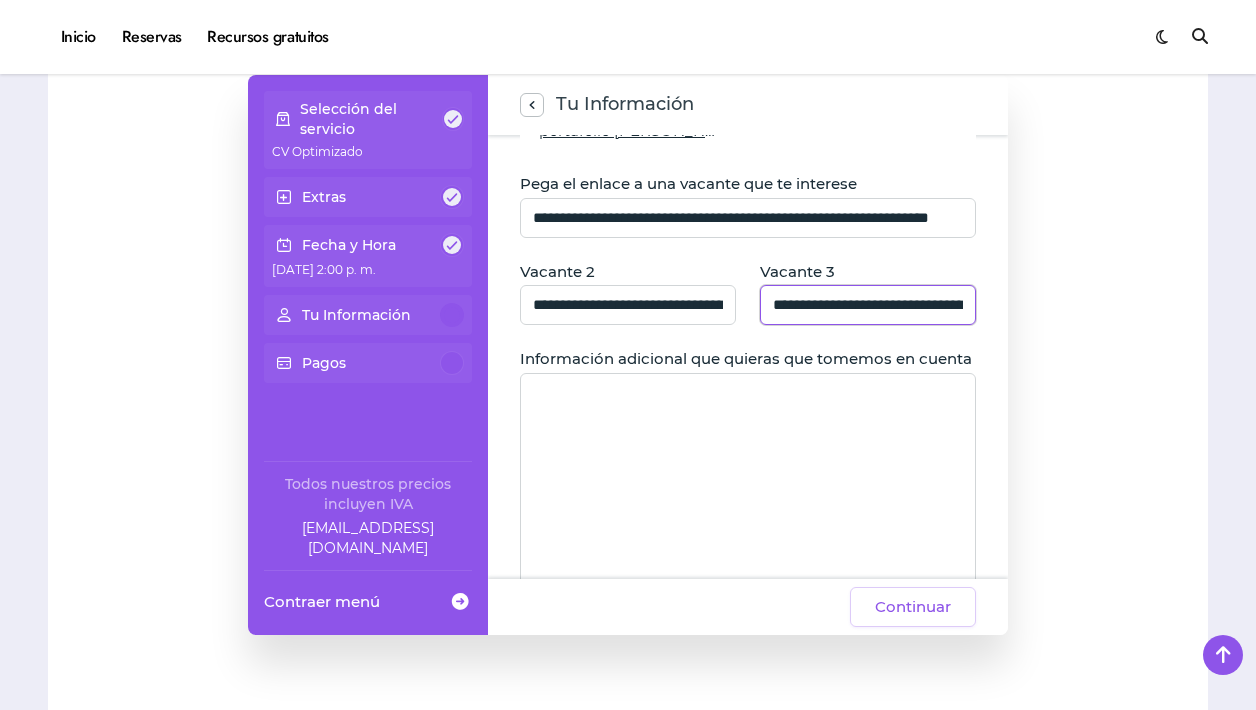 type on "**********" 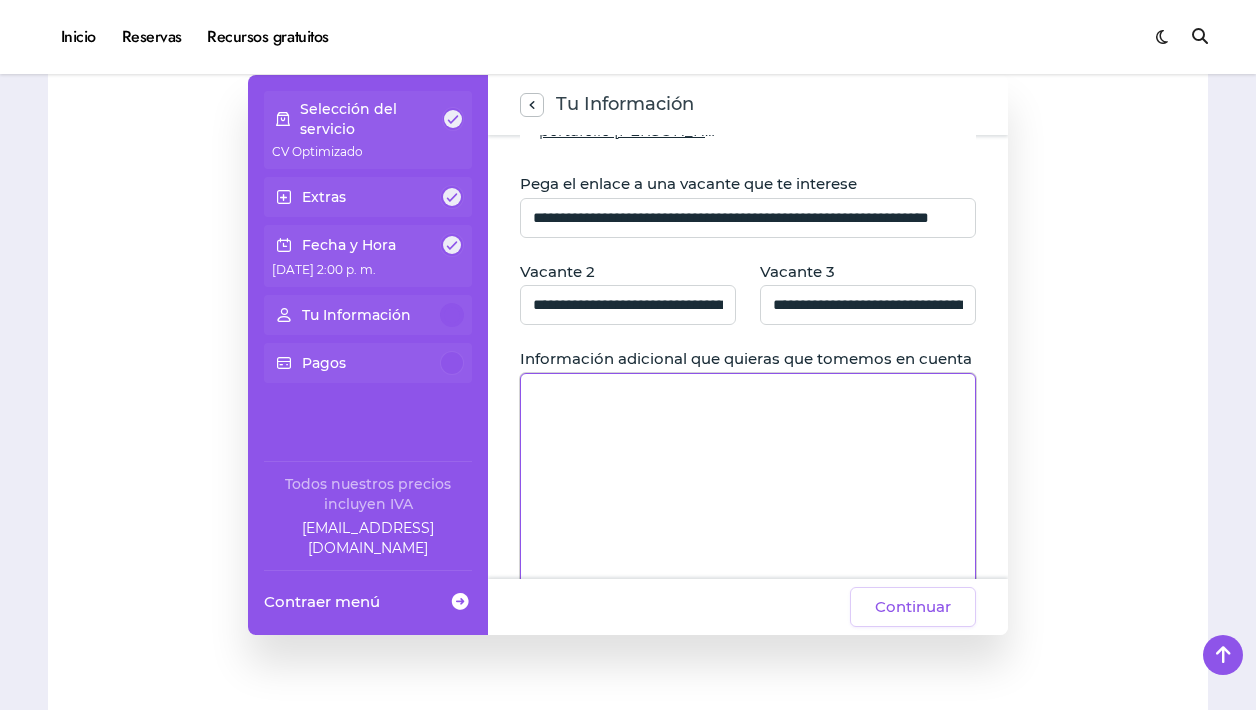 click 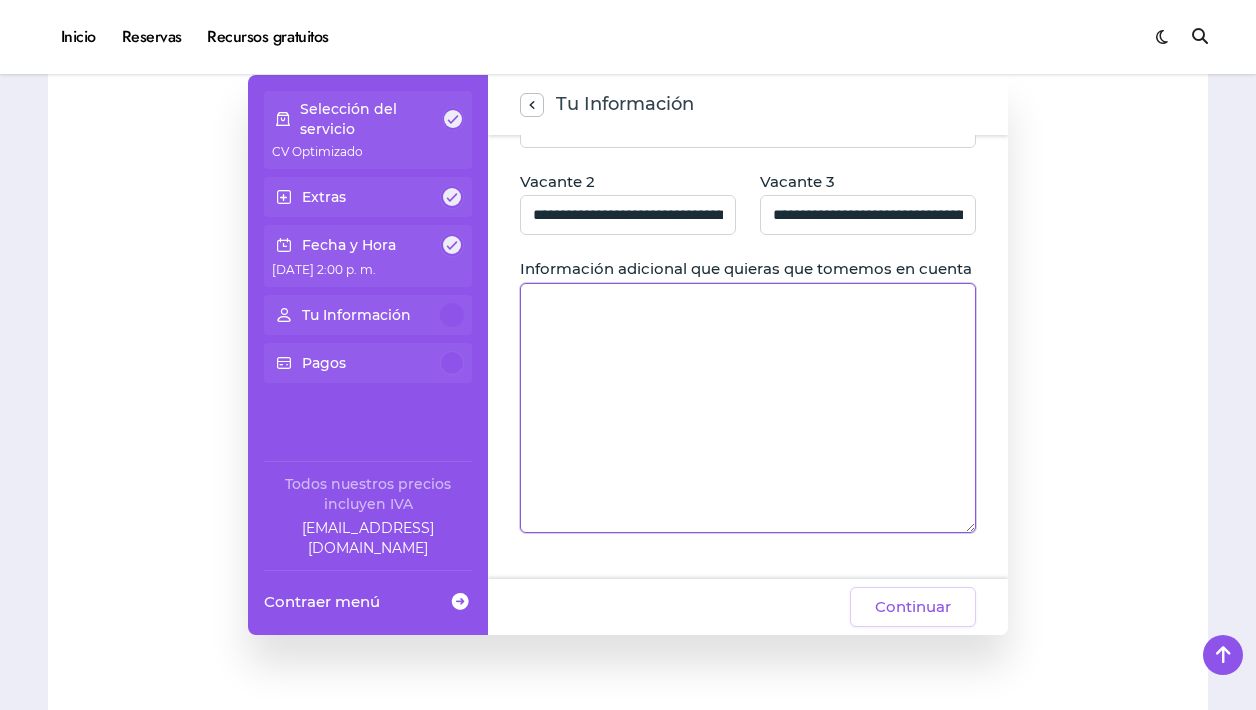 scroll, scrollTop: 389, scrollLeft: 0, axis: vertical 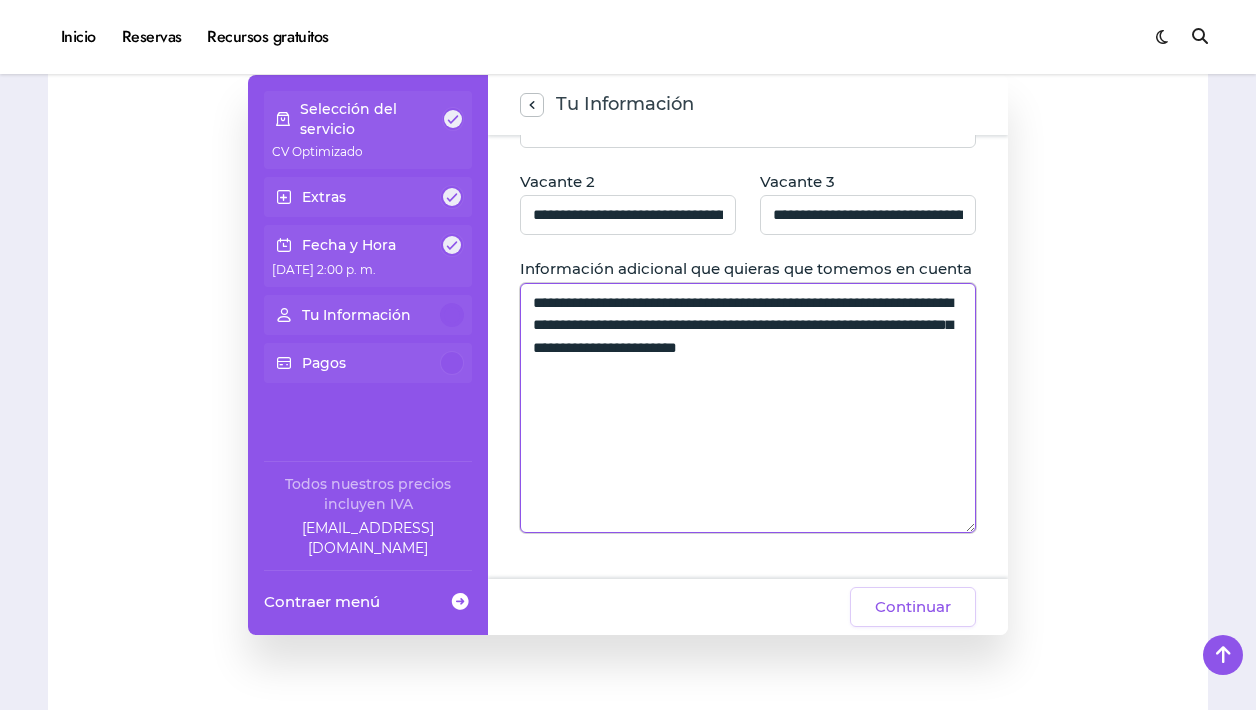 type on "**********" 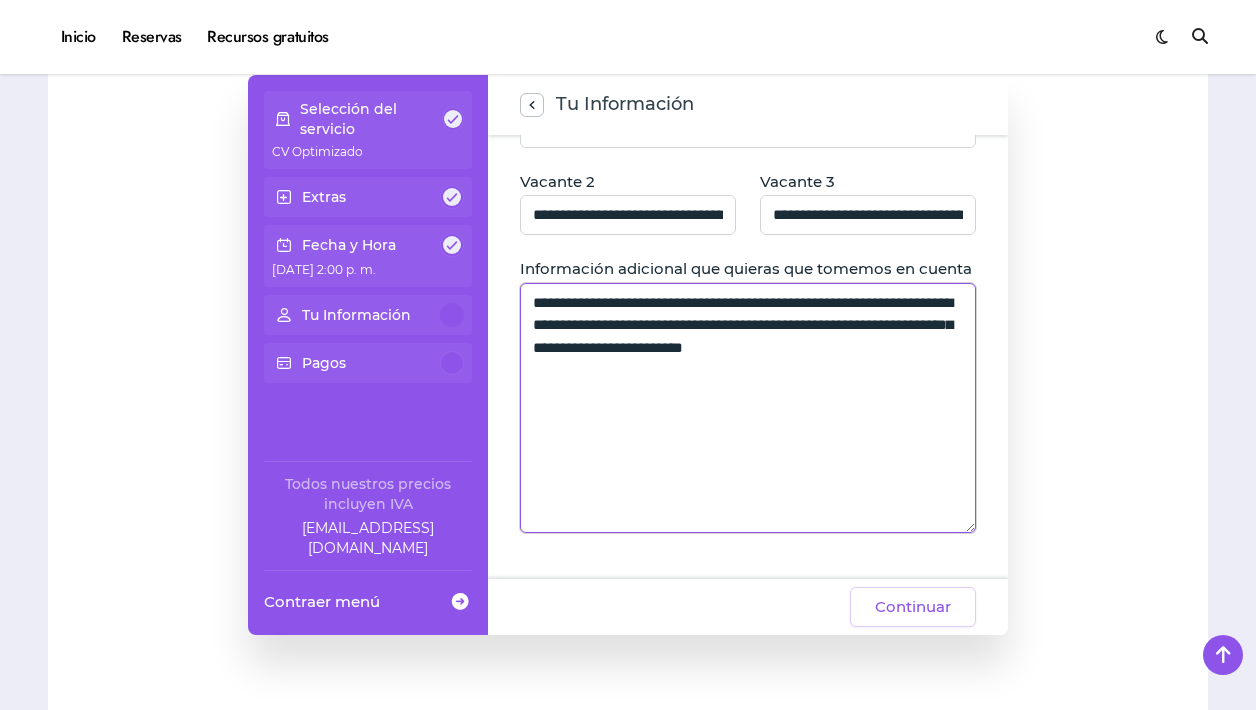 drag, startPoint x: 644, startPoint y: 350, endPoint x: 534, endPoint y: 260, distance: 142.12671 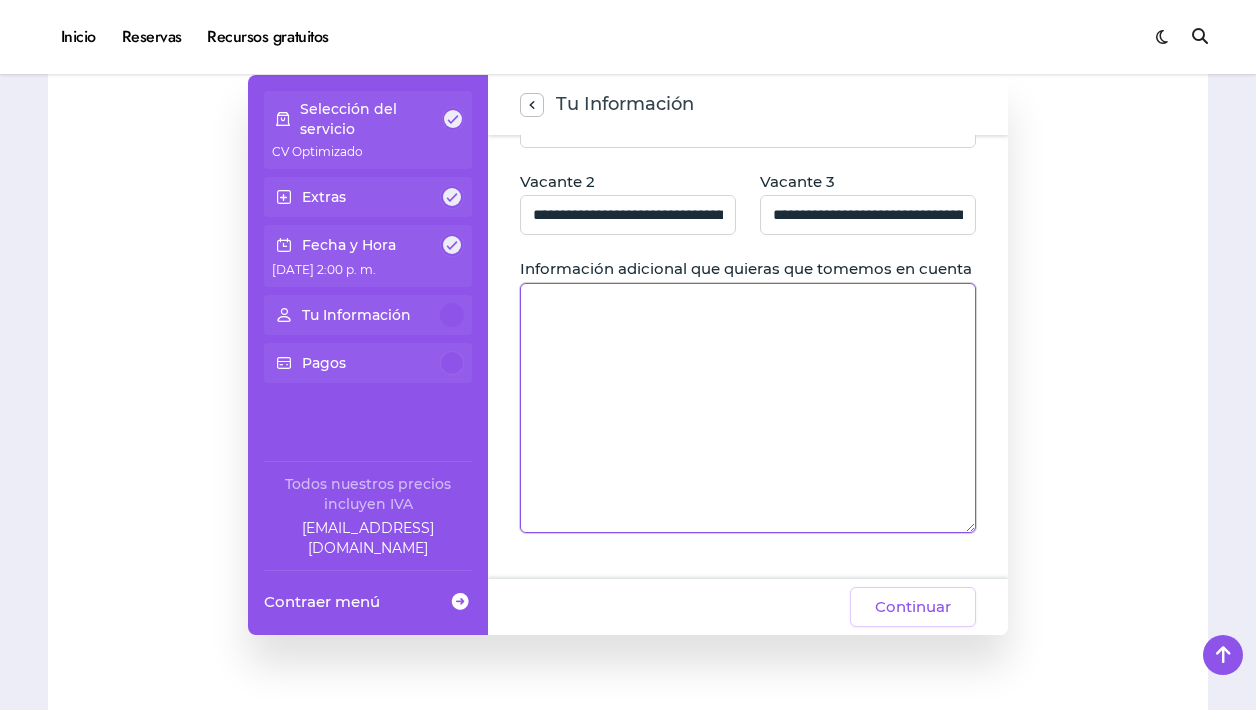 paste on "**********" 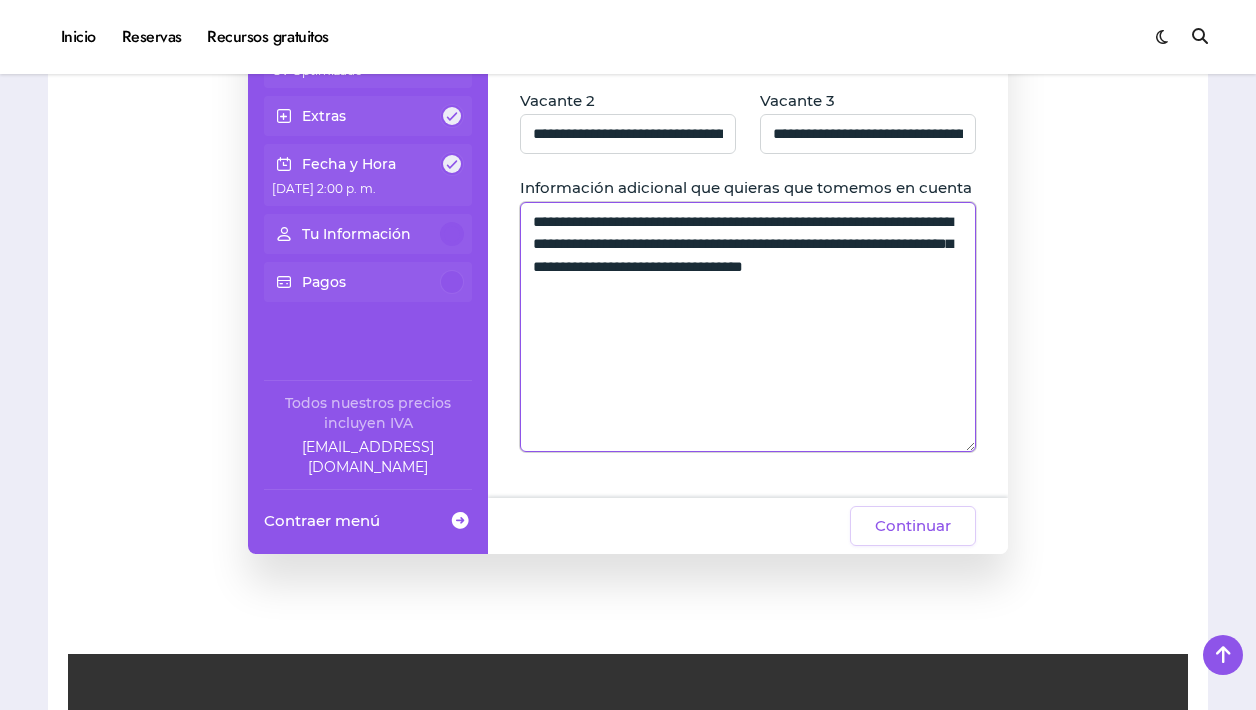 scroll, scrollTop: 612, scrollLeft: 0, axis: vertical 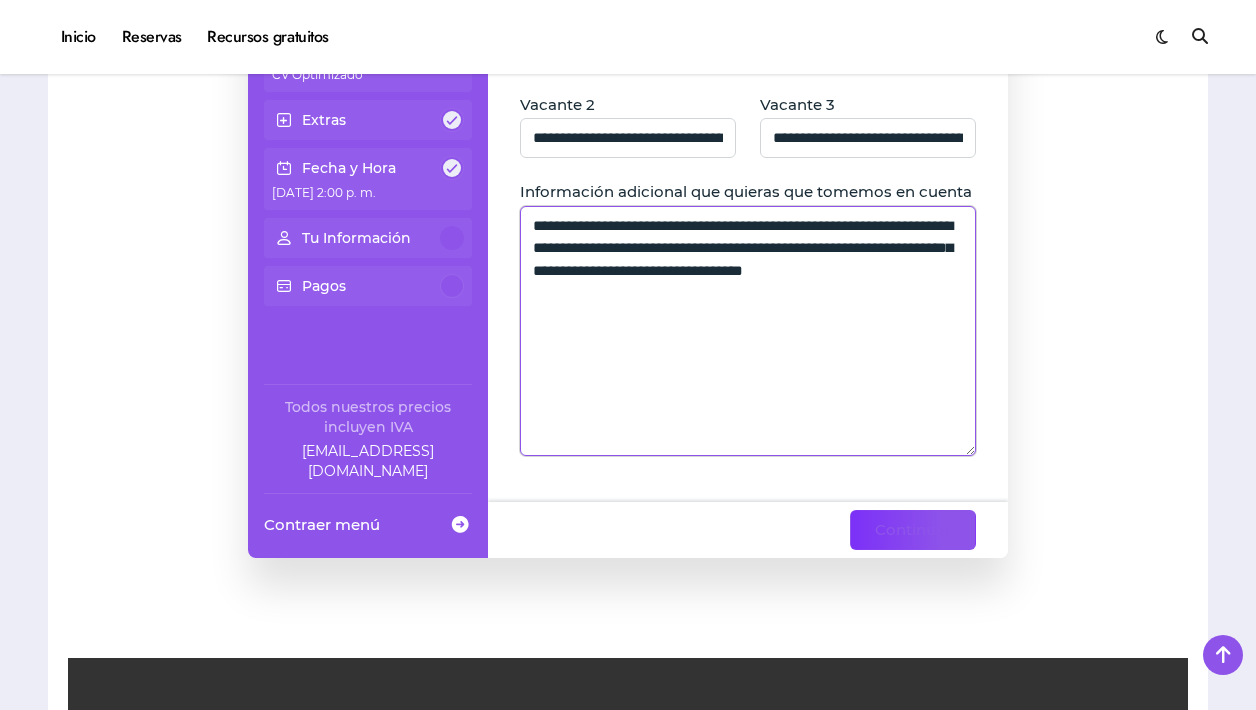 type on "**********" 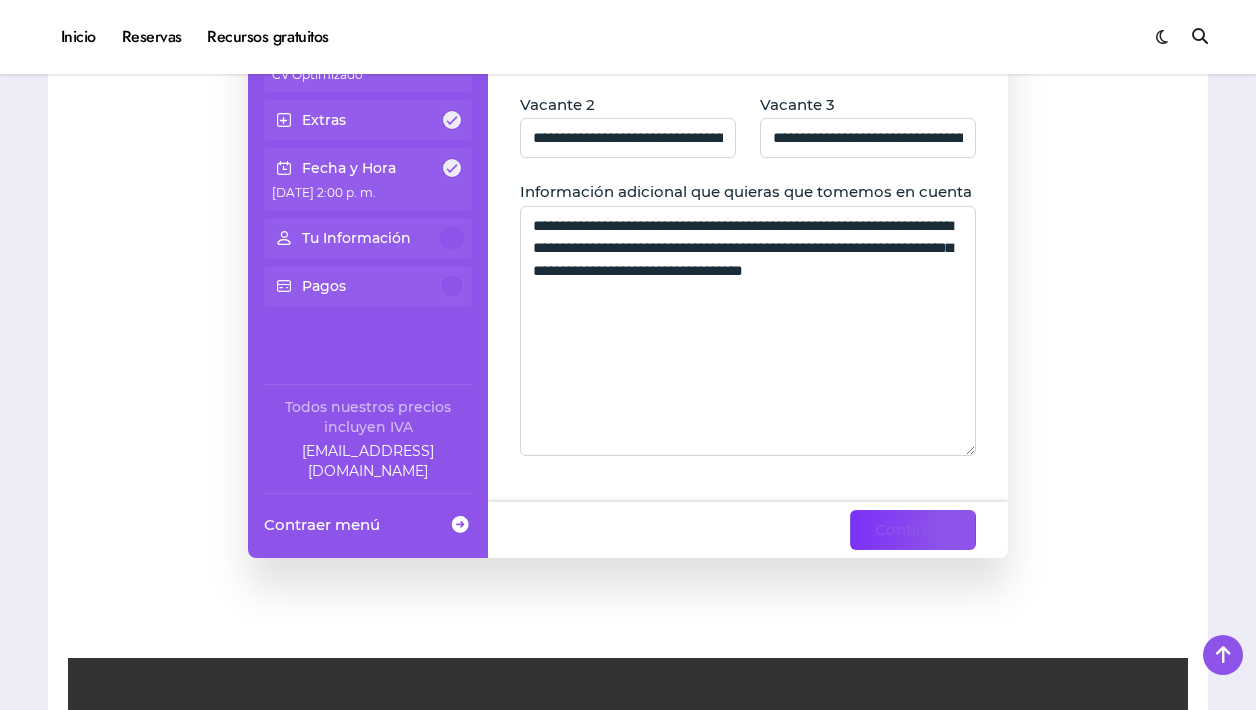click on "Continuar" 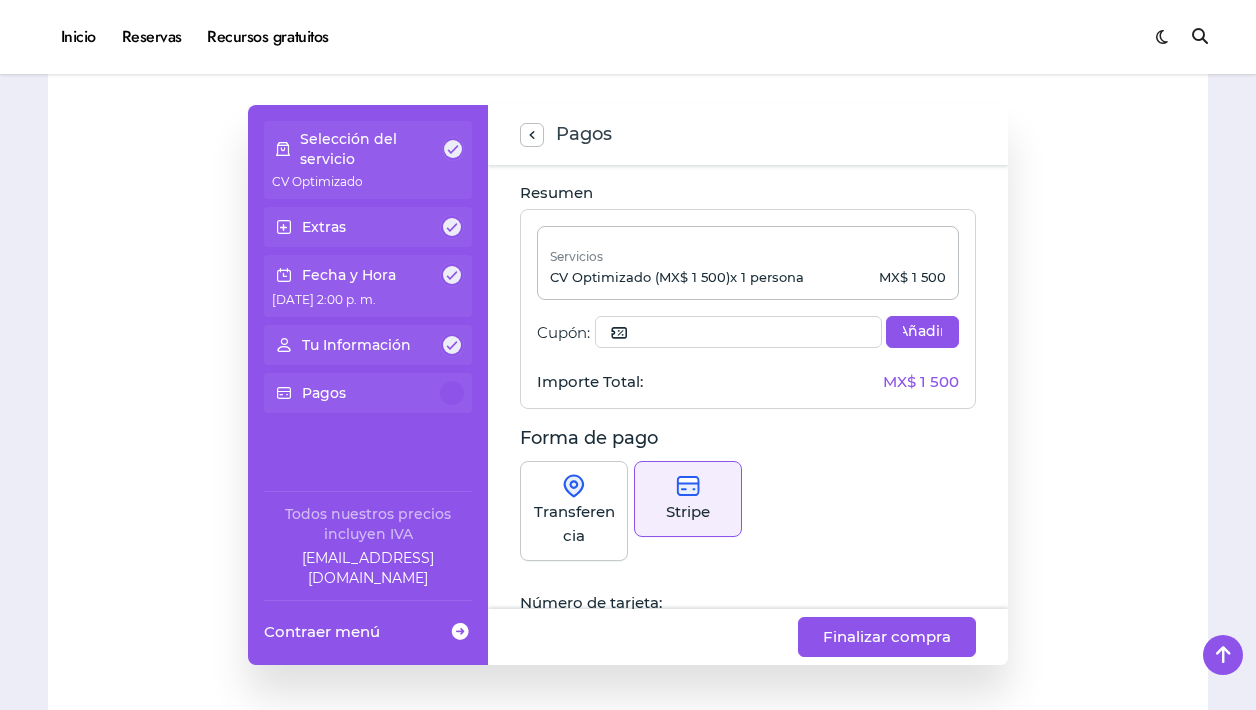 scroll, scrollTop: 491, scrollLeft: 0, axis: vertical 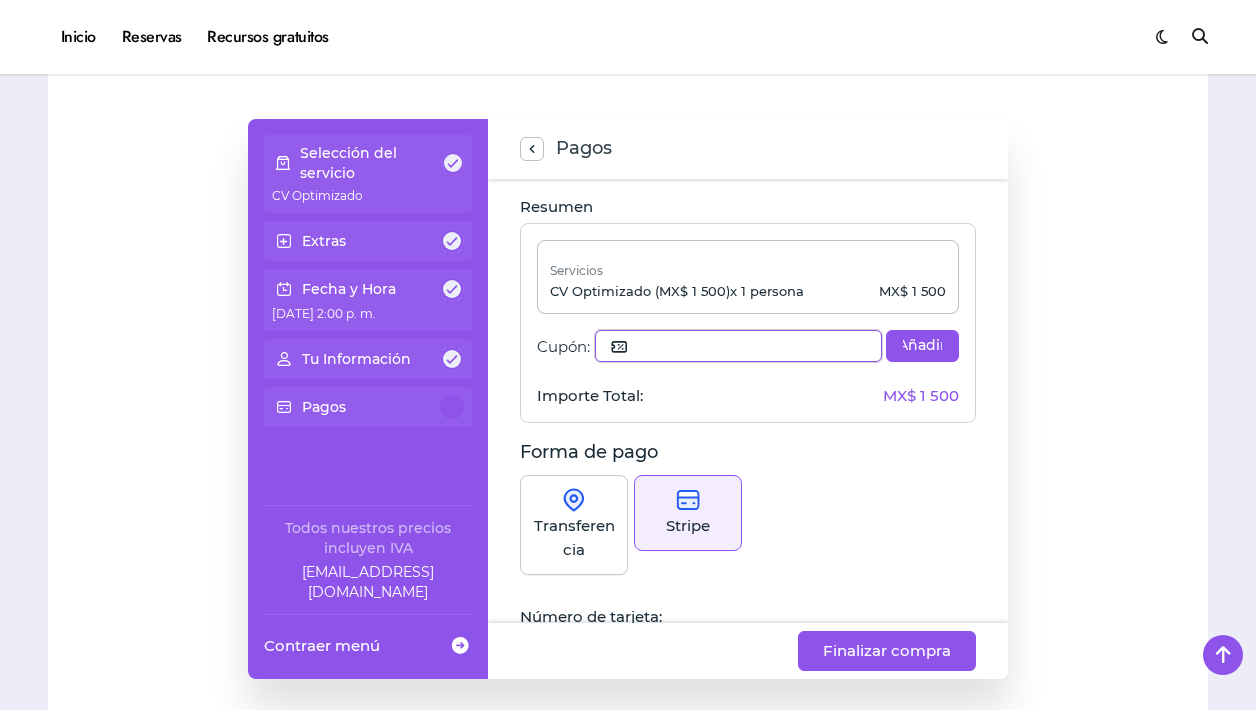 click 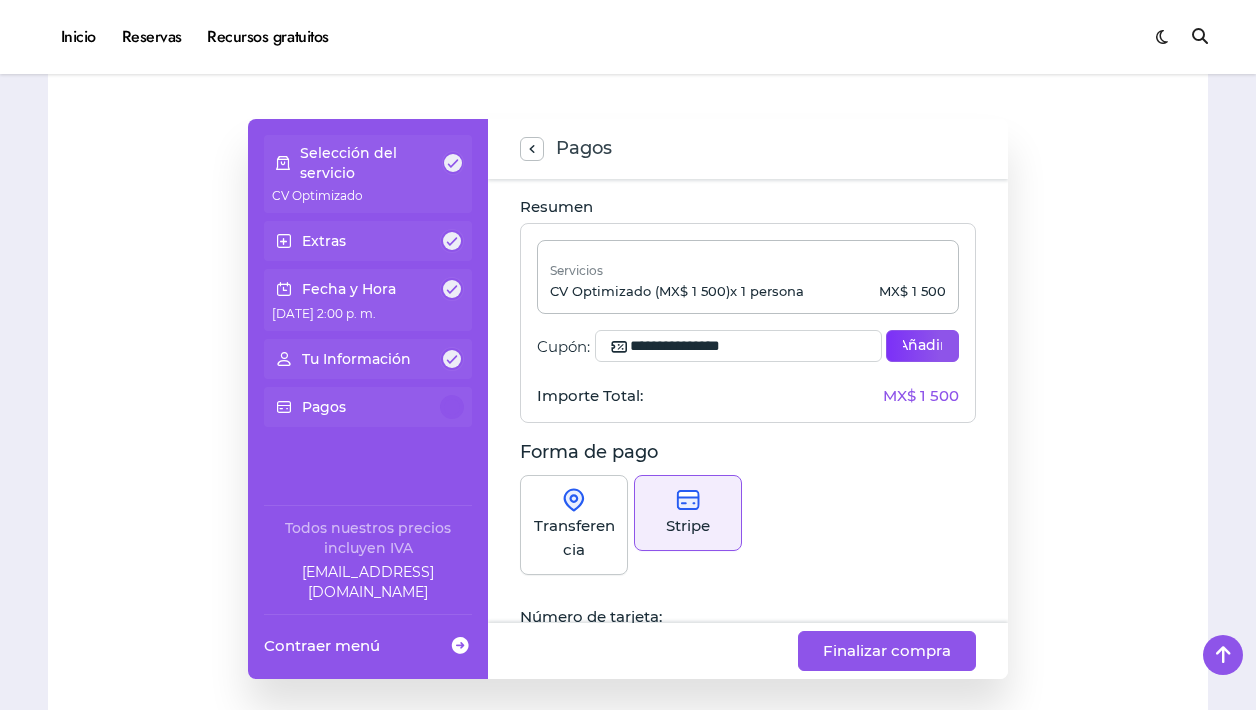 click on "Añadir" at bounding box center (922, 346) 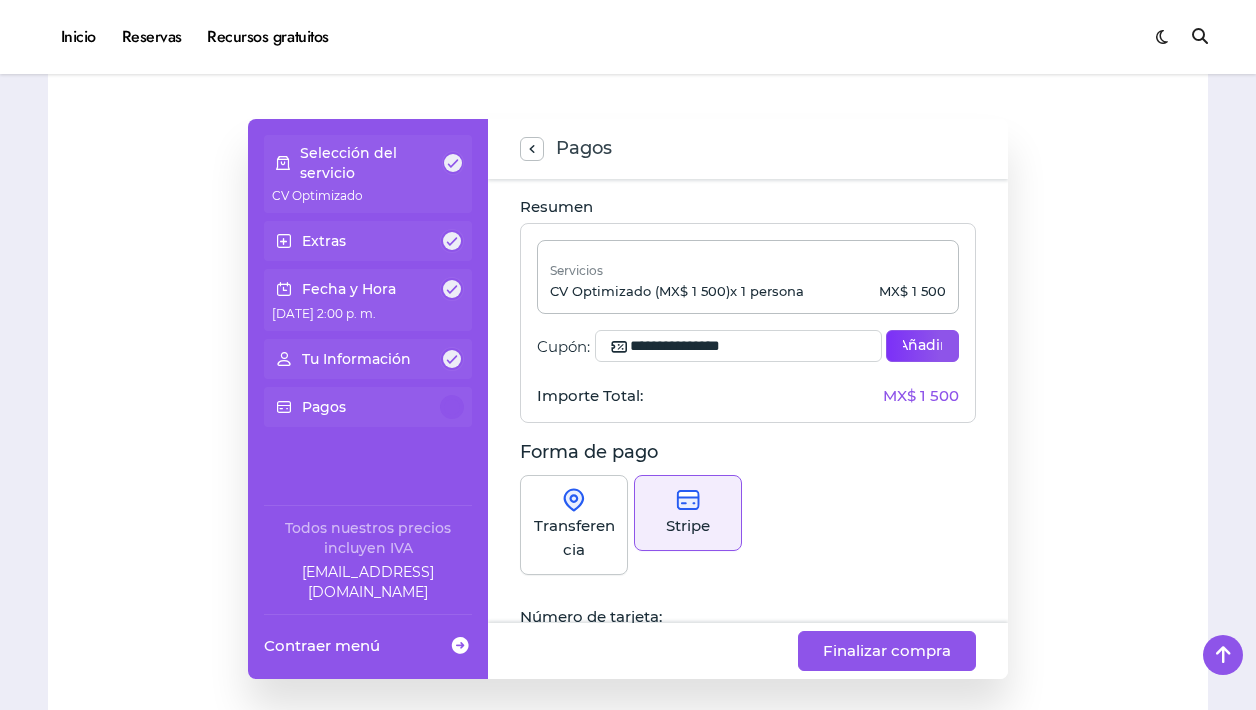 type on "**********" 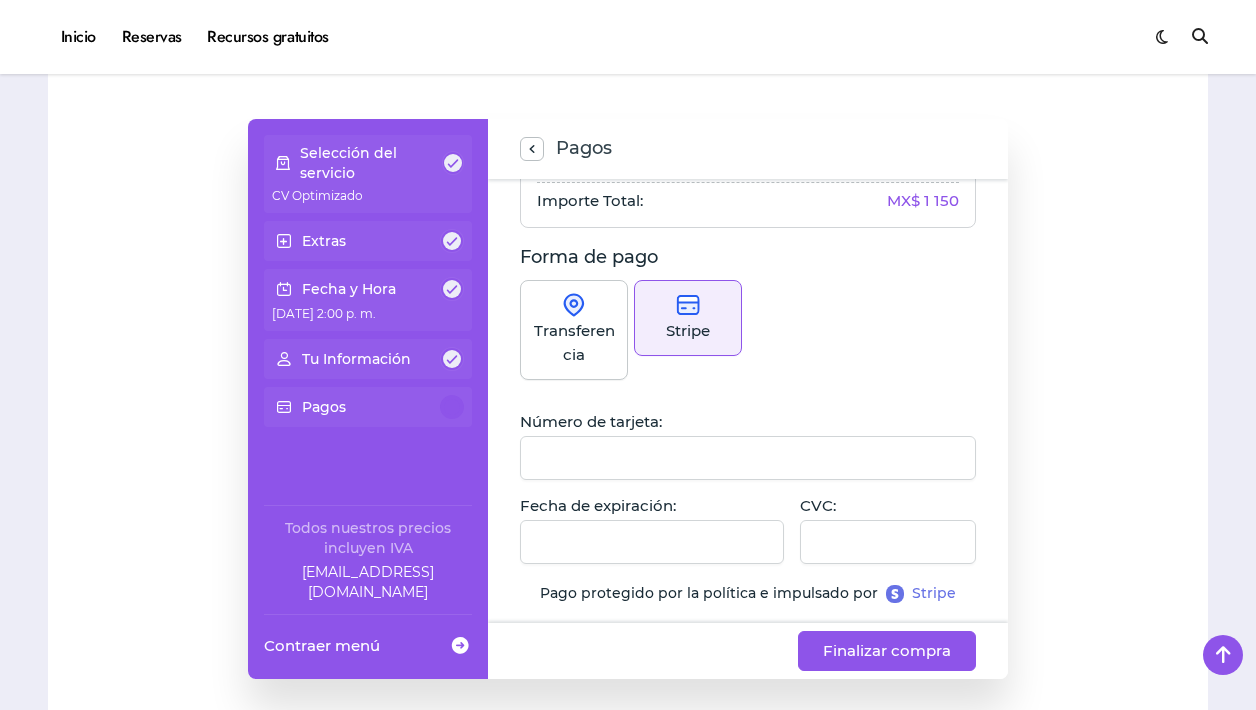 scroll, scrollTop: 249, scrollLeft: 0, axis: vertical 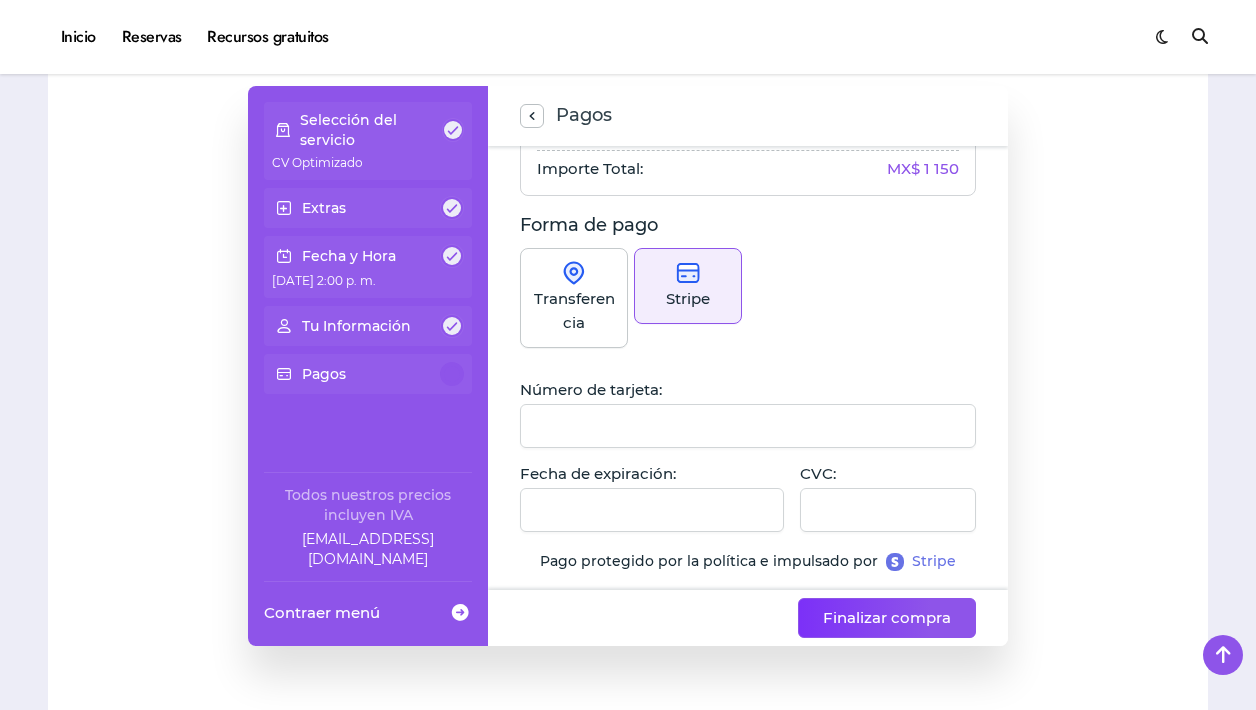 click on "Finalizar compra" at bounding box center [887, 618] 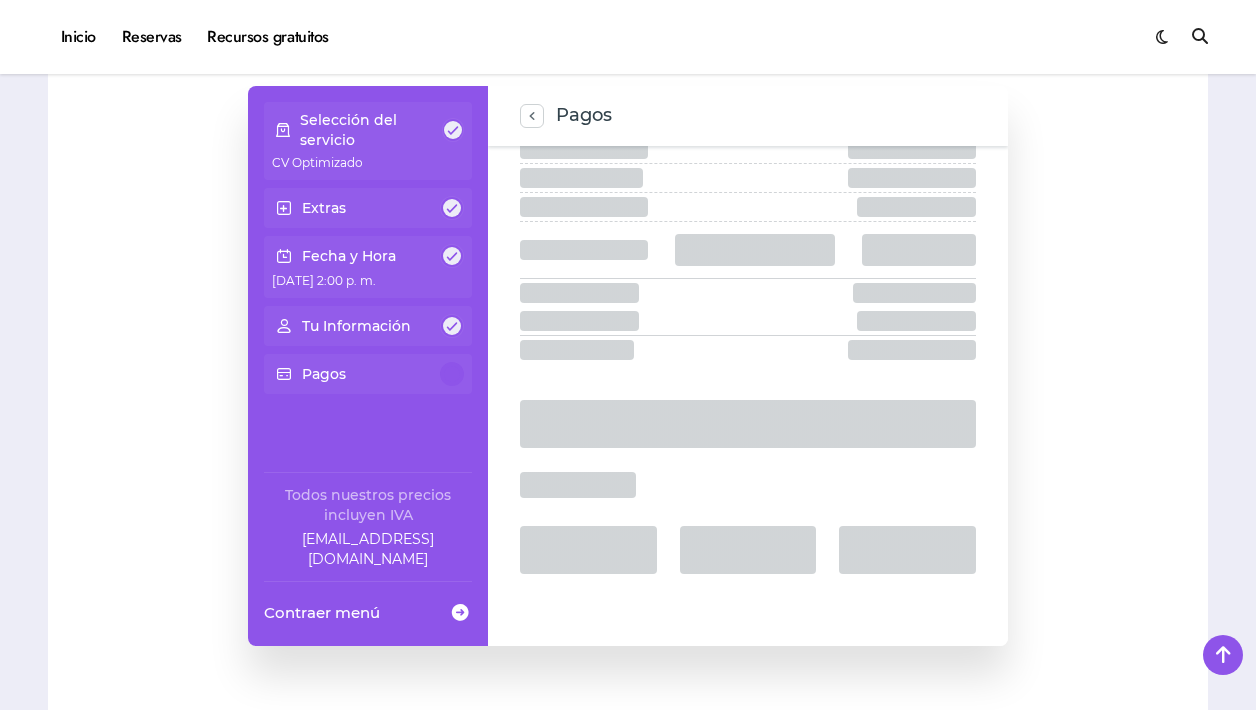 scroll, scrollTop: 133, scrollLeft: 0, axis: vertical 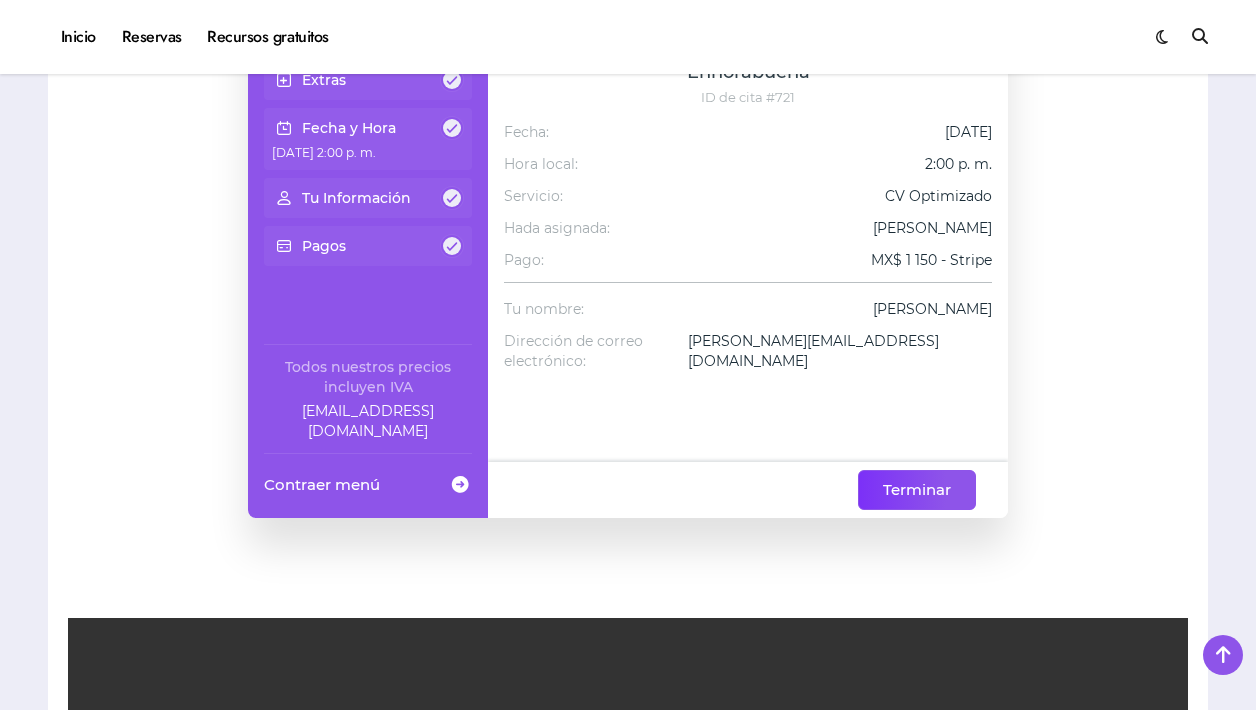 click on "Terminar" at bounding box center [917, 490] 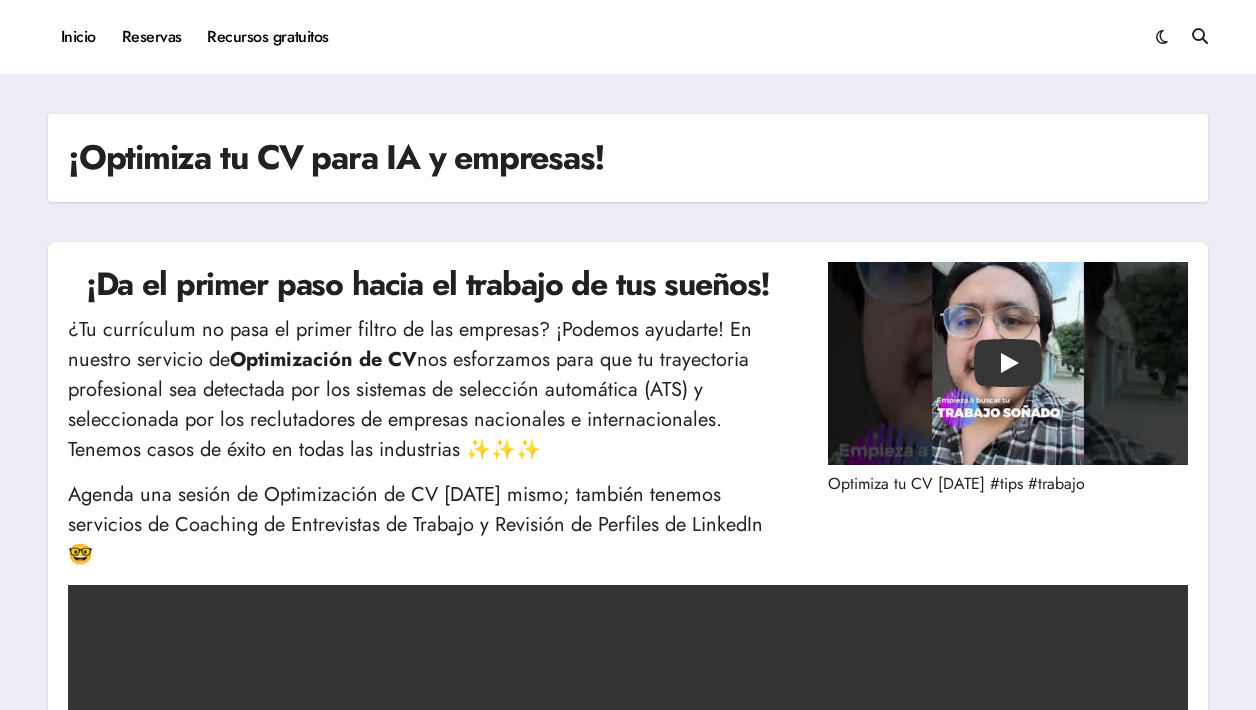 scroll, scrollTop: 0, scrollLeft: 0, axis: both 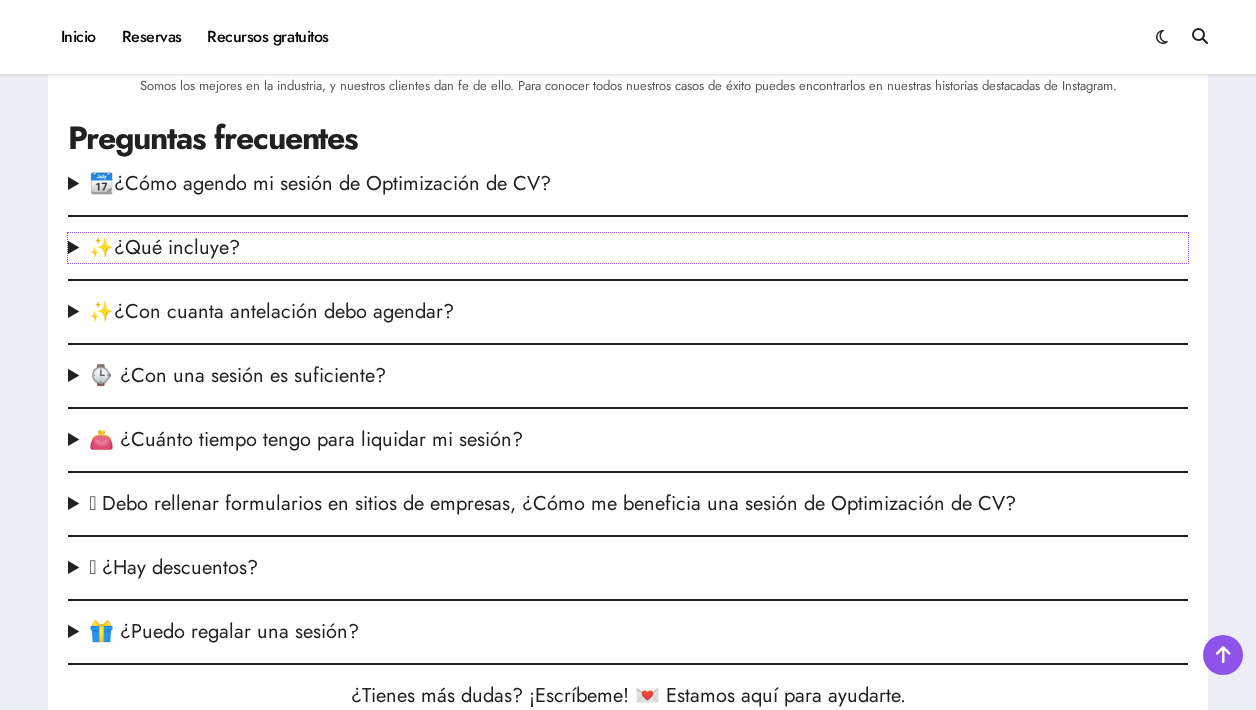 click on "✨¿Qué incluye?" at bounding box center [628, 248] 